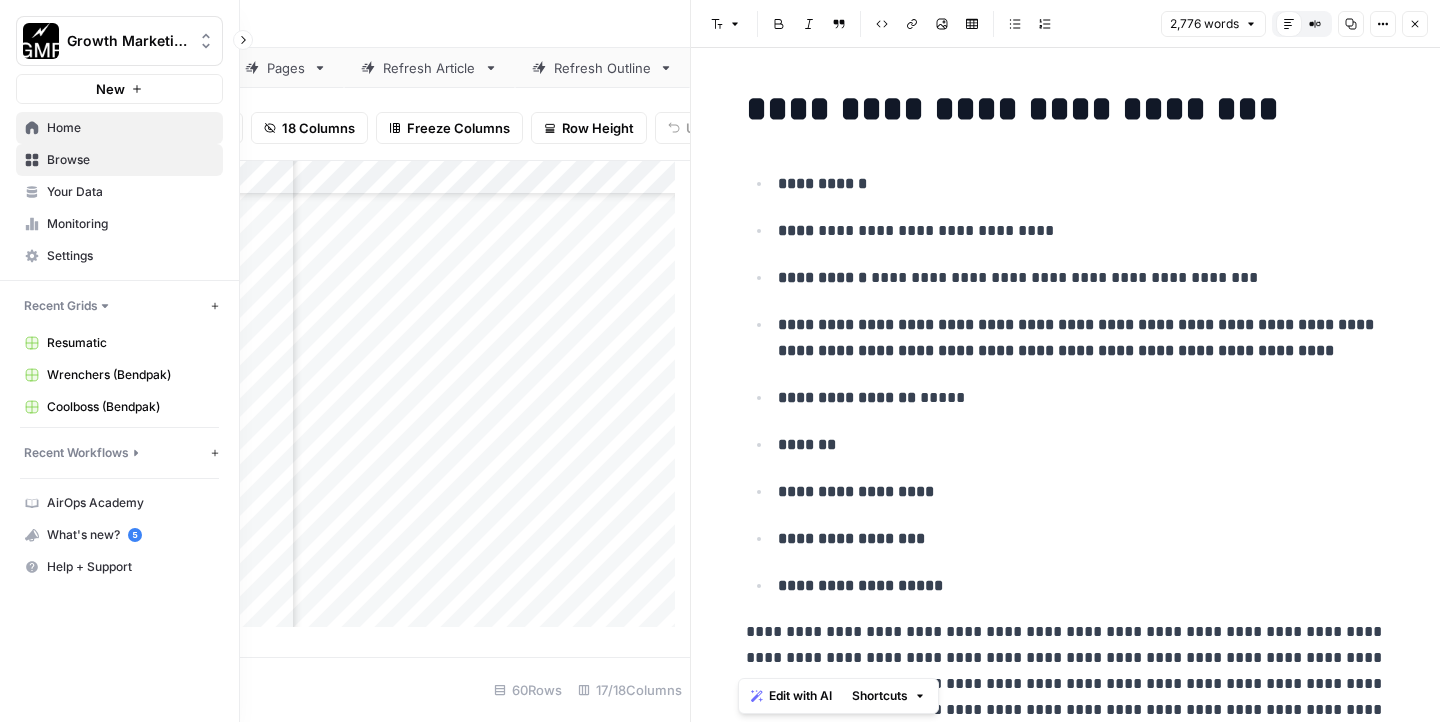 scroll, scrollTop: 0, scrollLeft: 0, axis: both 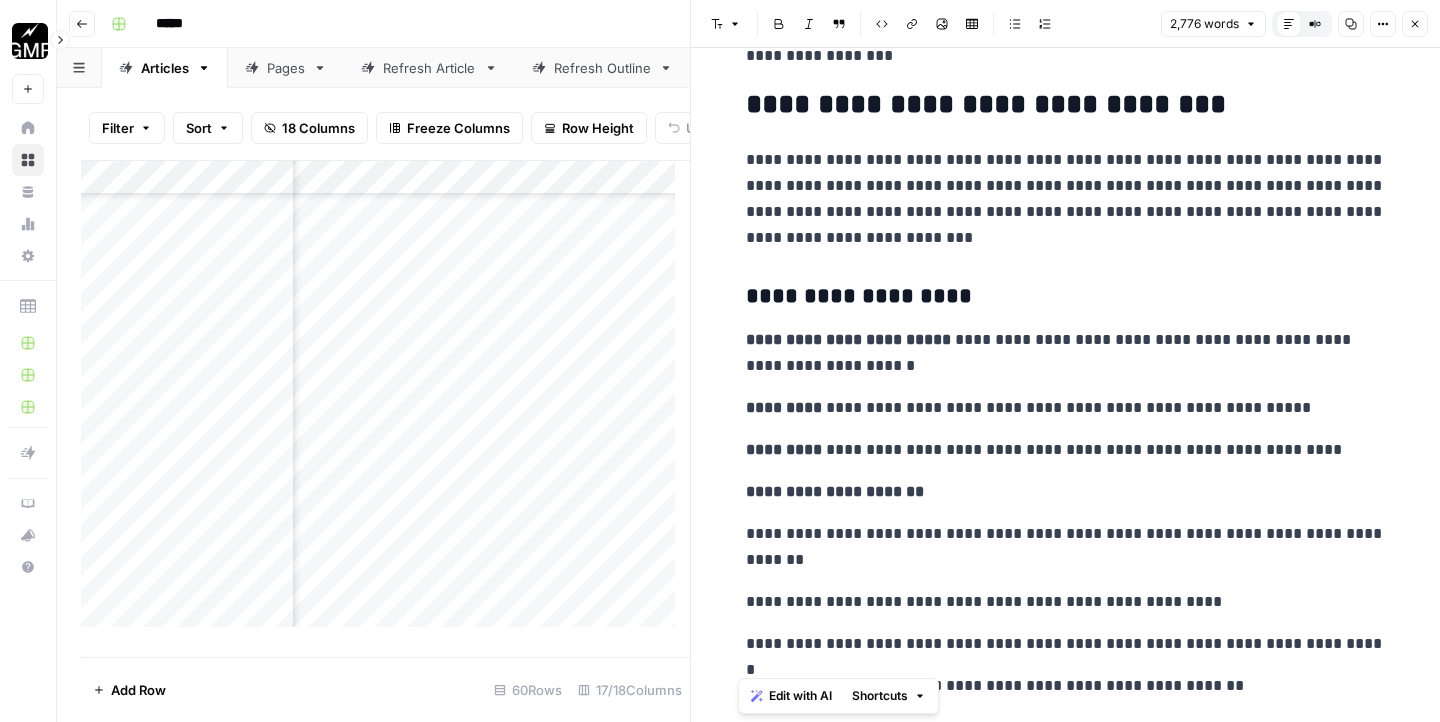 click at bounding box center (30, 41) 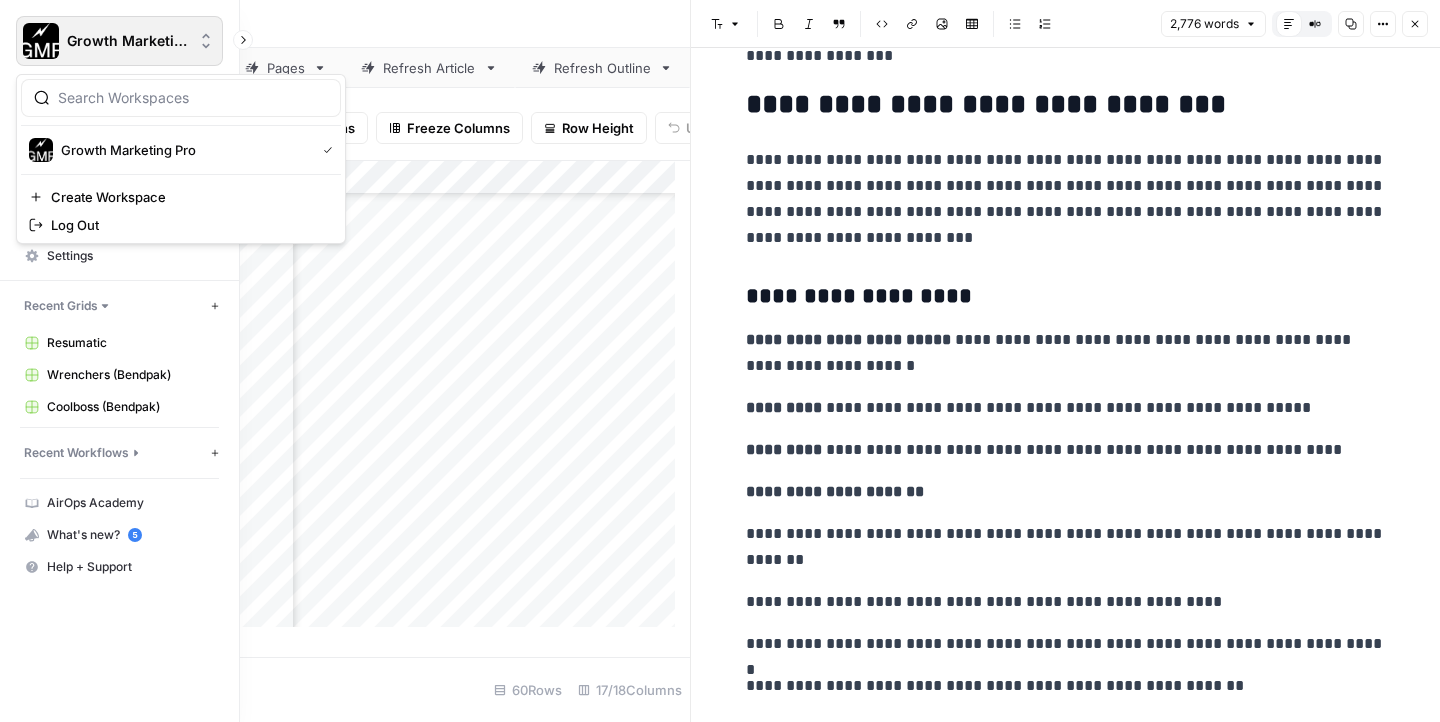 click on "Growth Marketing Pro" at bounding box center [127, 41] 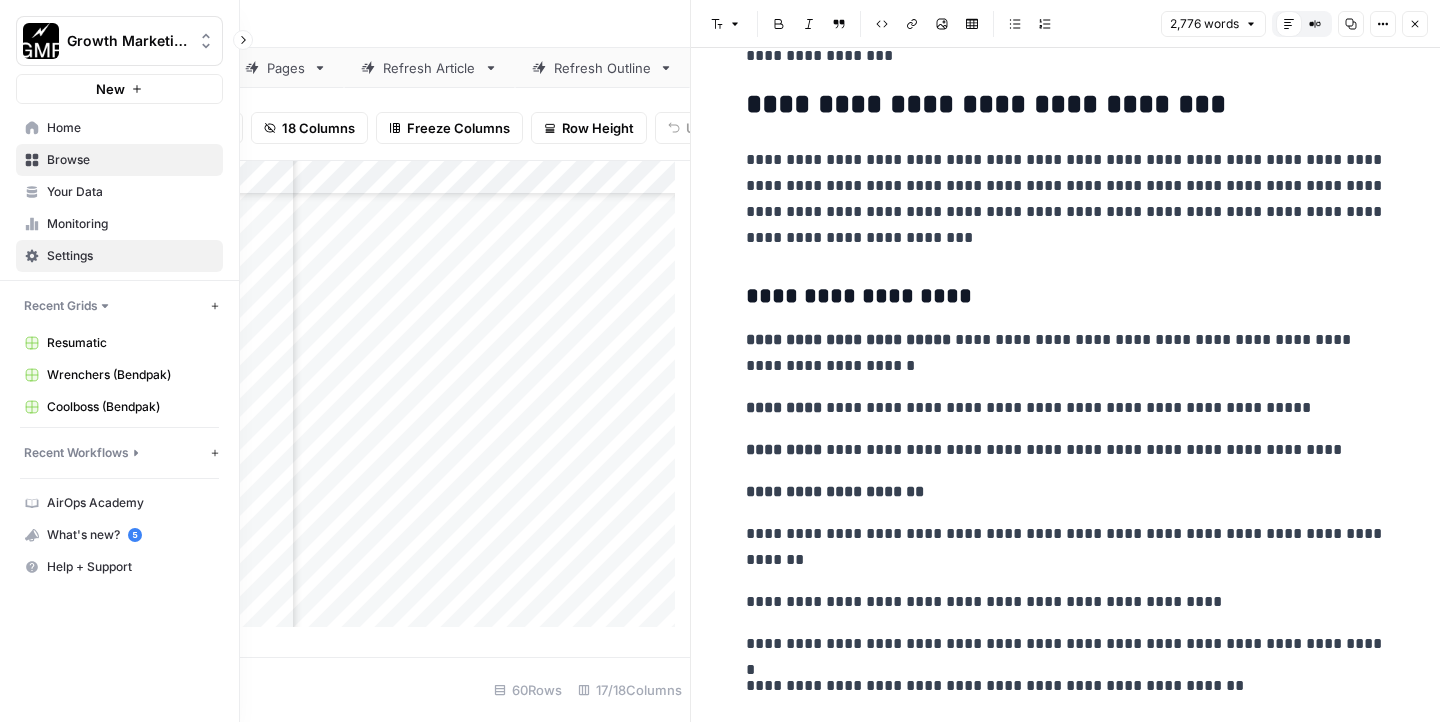 click on "Settings" at bounding box center [130, 256] 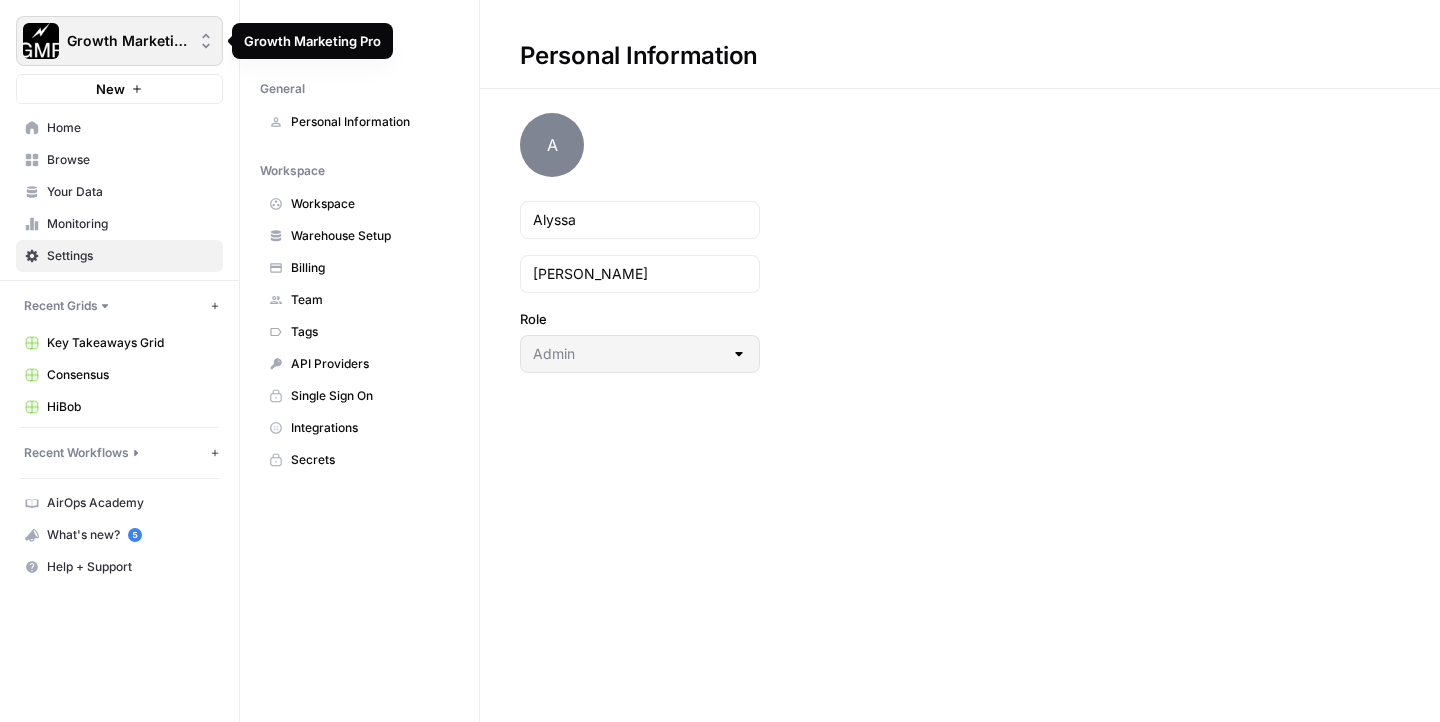click 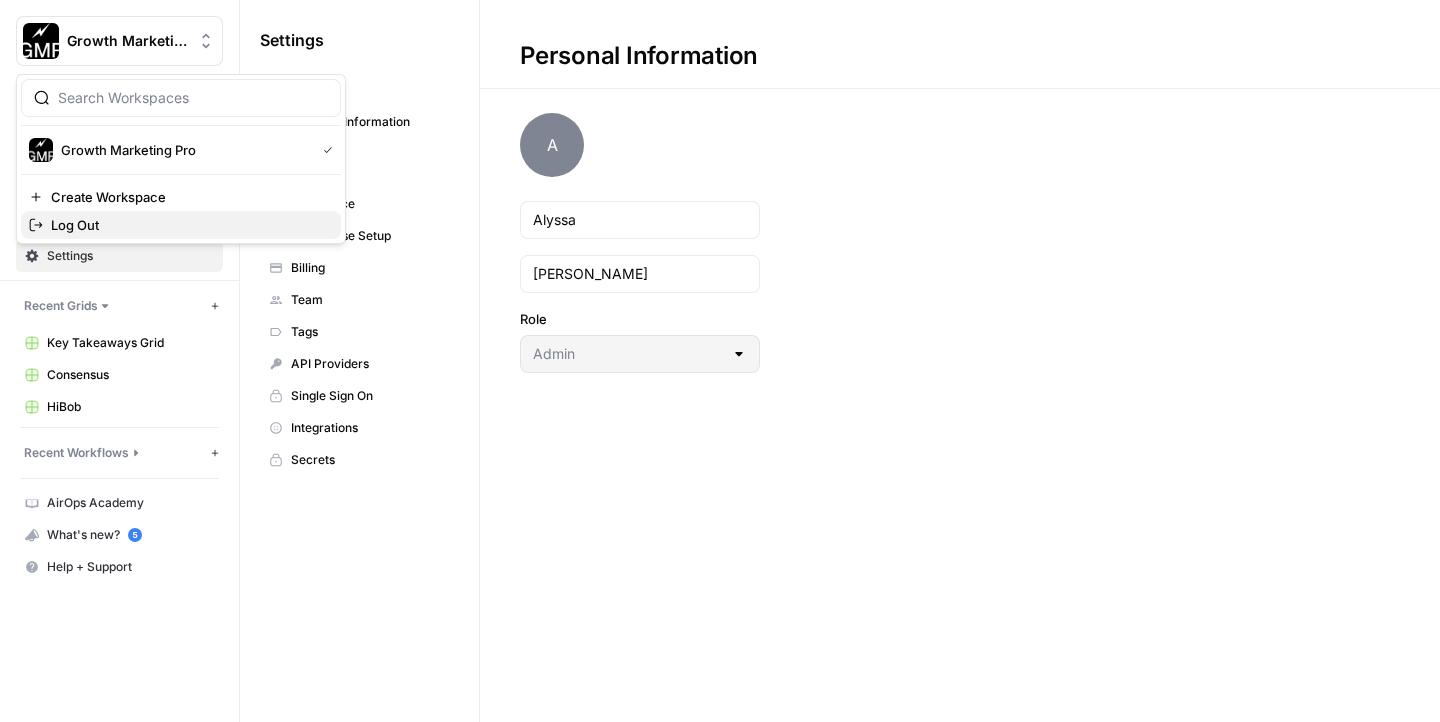 click on "Log Out" at bounding box center [181, 225] 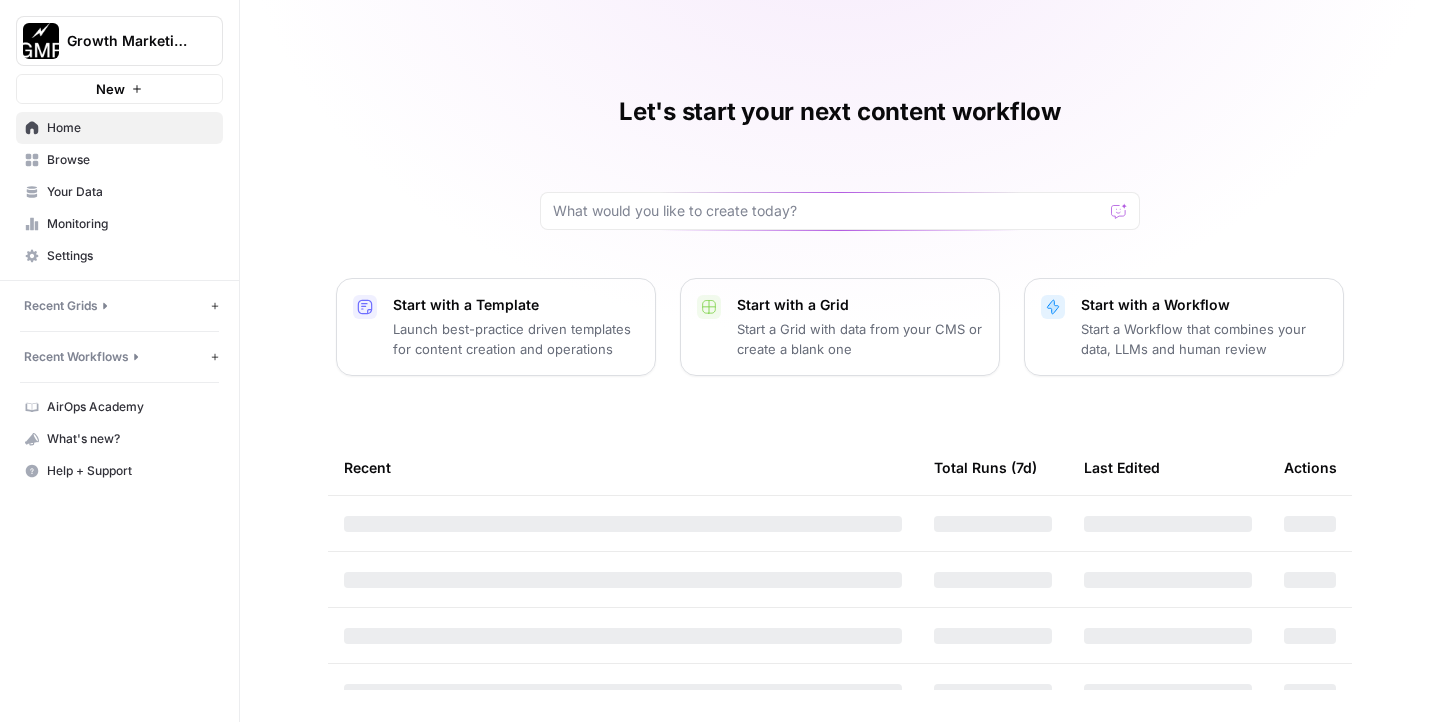 scroll, scrollTop: 0, scrollLeft: 0, axis: both 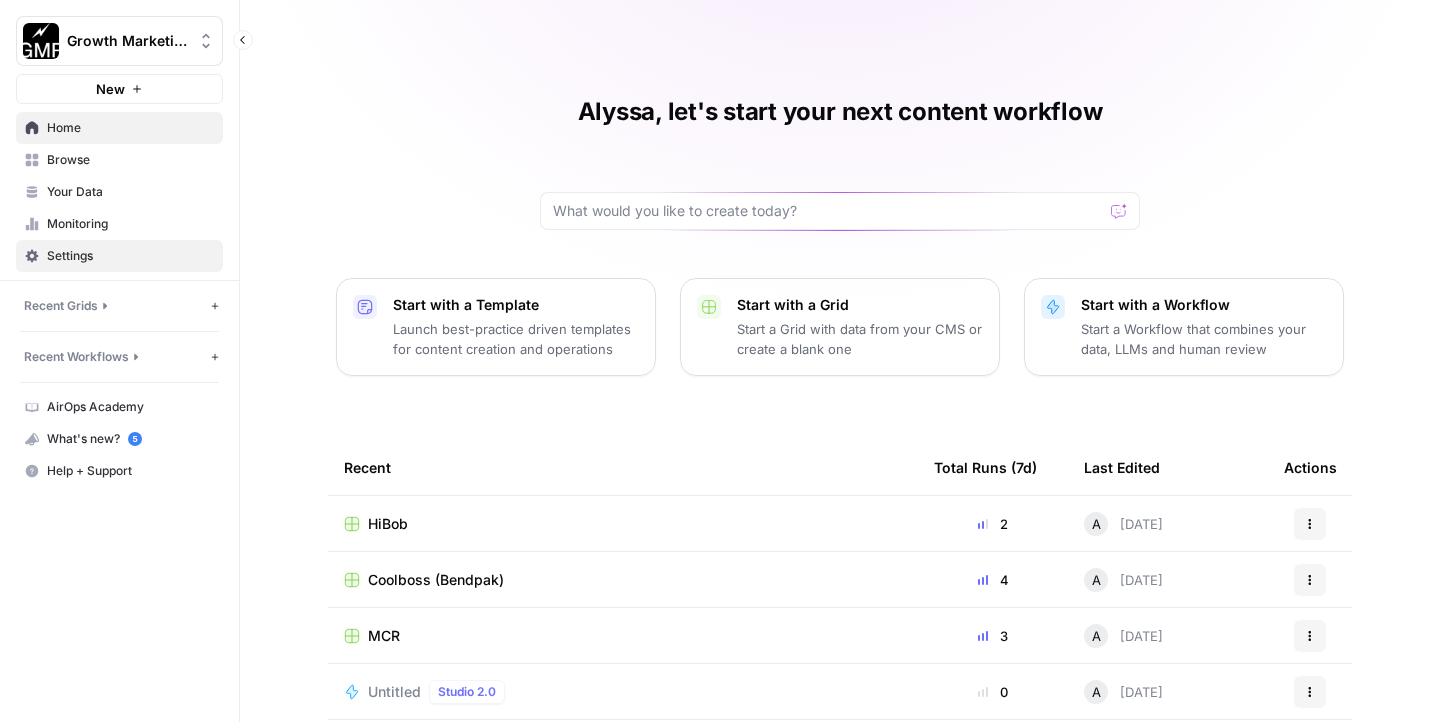 click on "Settings" at bounding box center [130, 256] 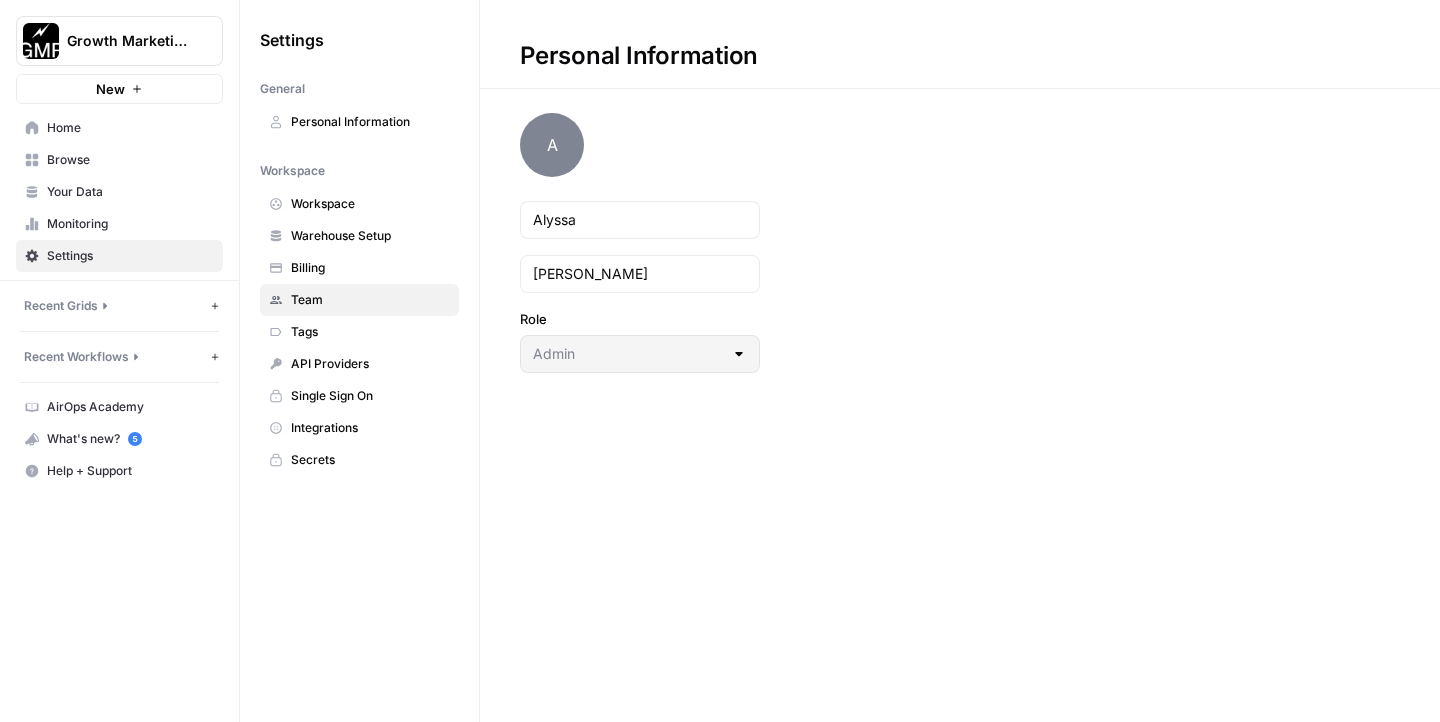 click on "Team" at bounding box center [370, 300] 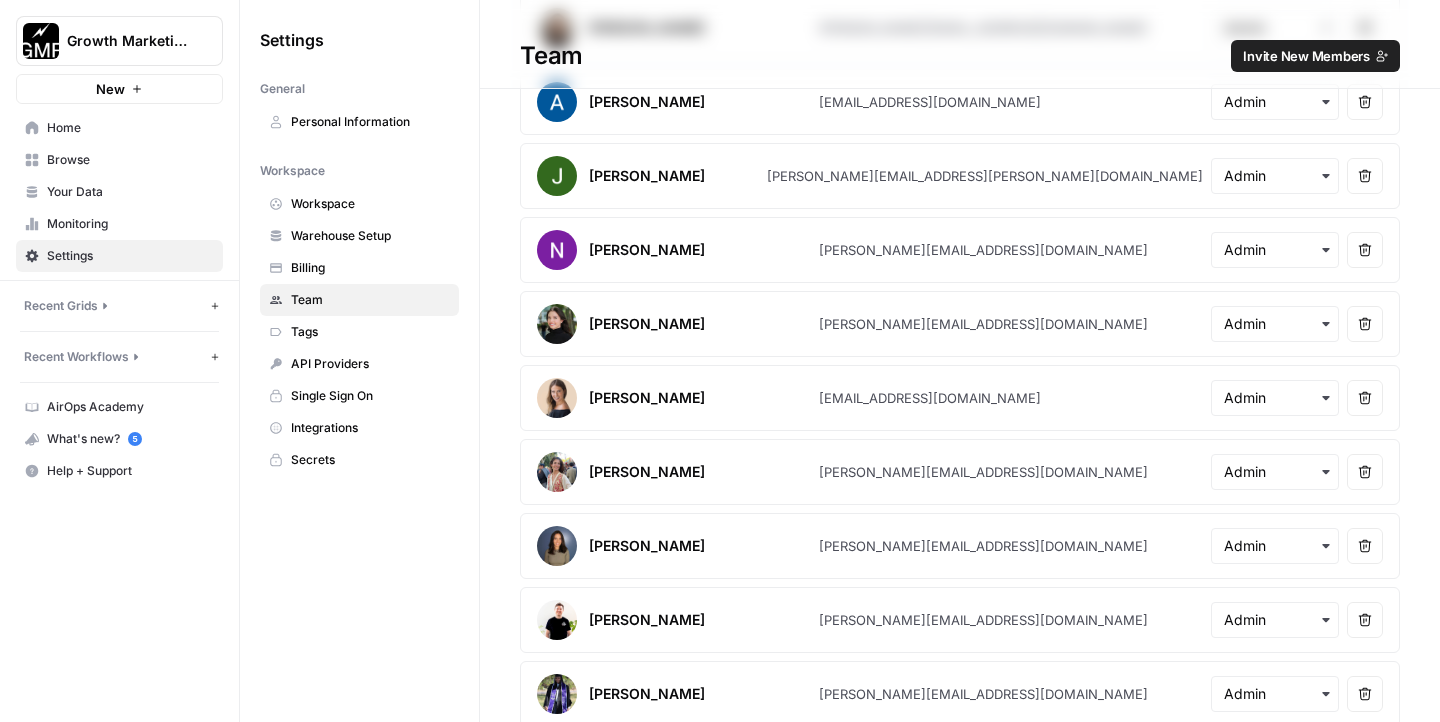 scroll, scrollTop: 0, scrollLeft: 0, axis: both 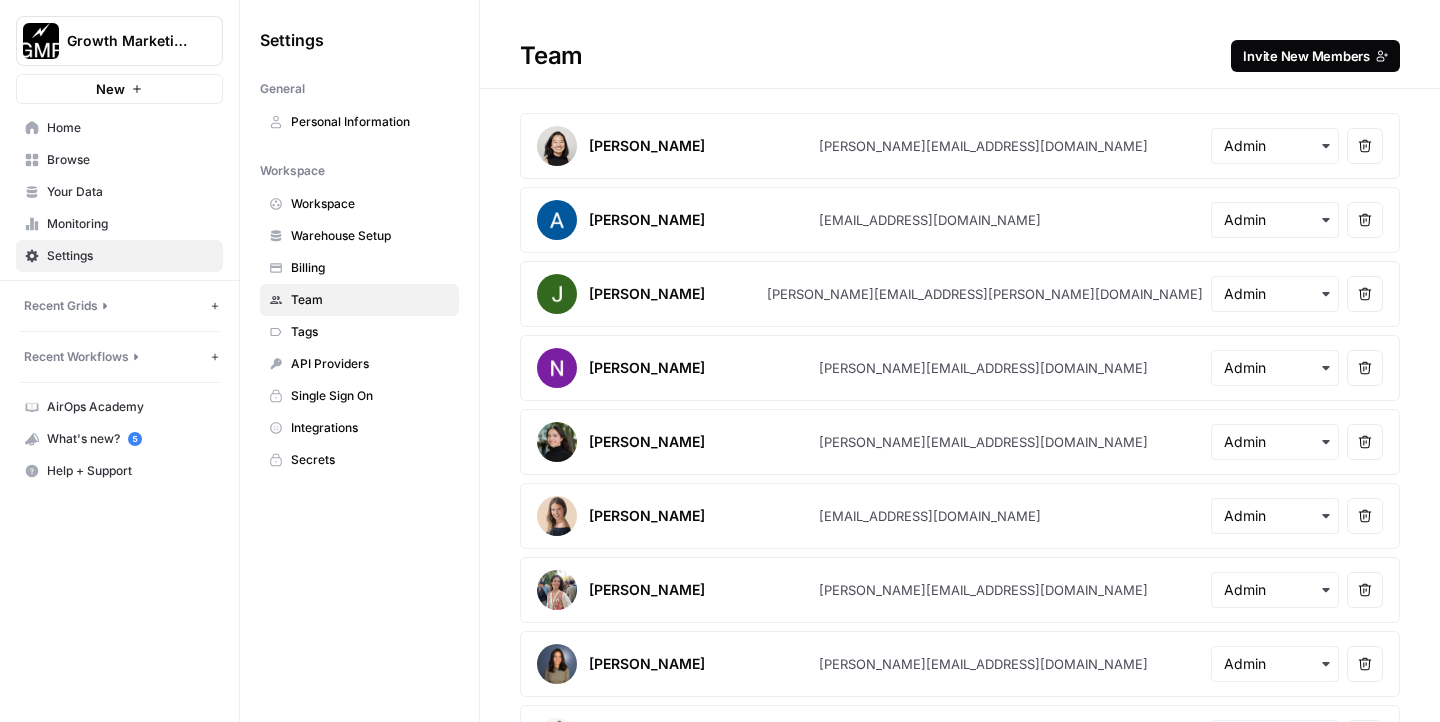 click on "Invite New Members" at bounding box center [1306, 56] 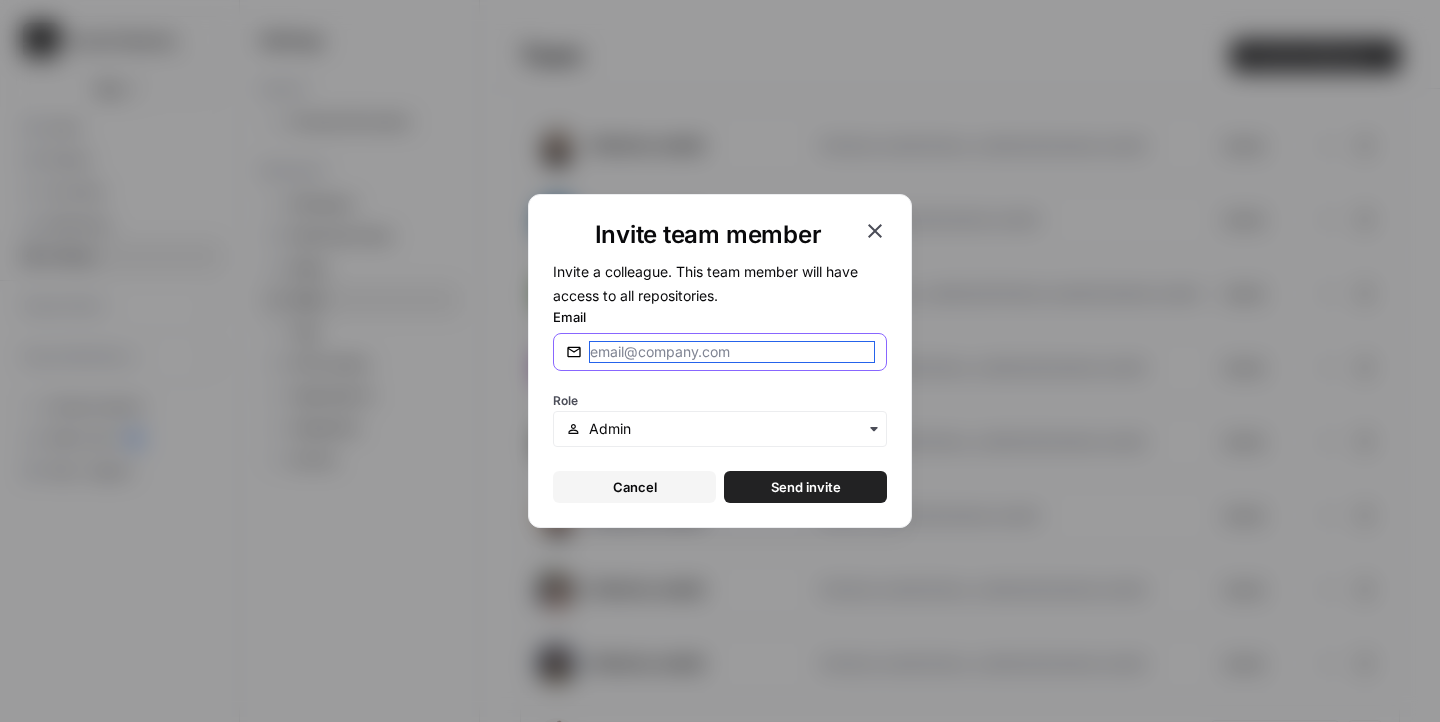 click on "Email" at bounding box center (732, 352) 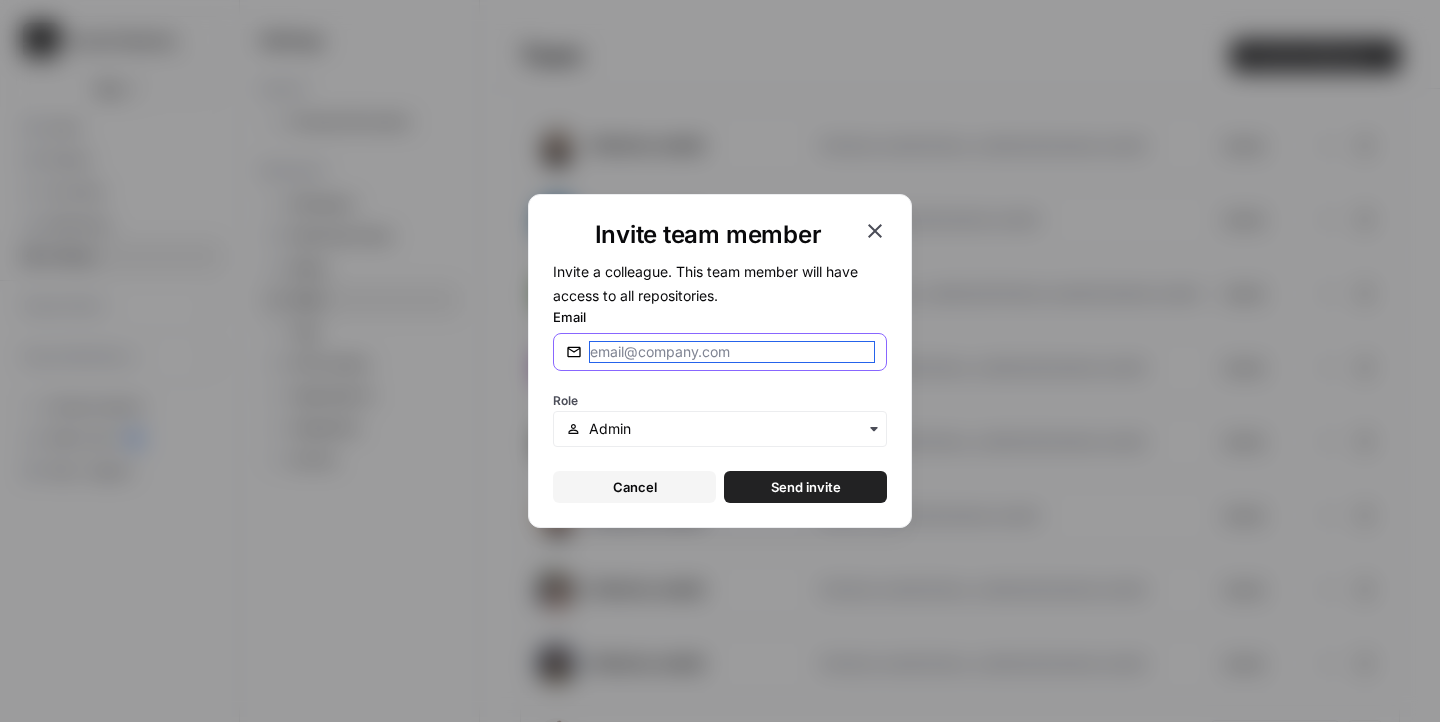 paste on "ashleyjohnsonwriting@gmail.com" 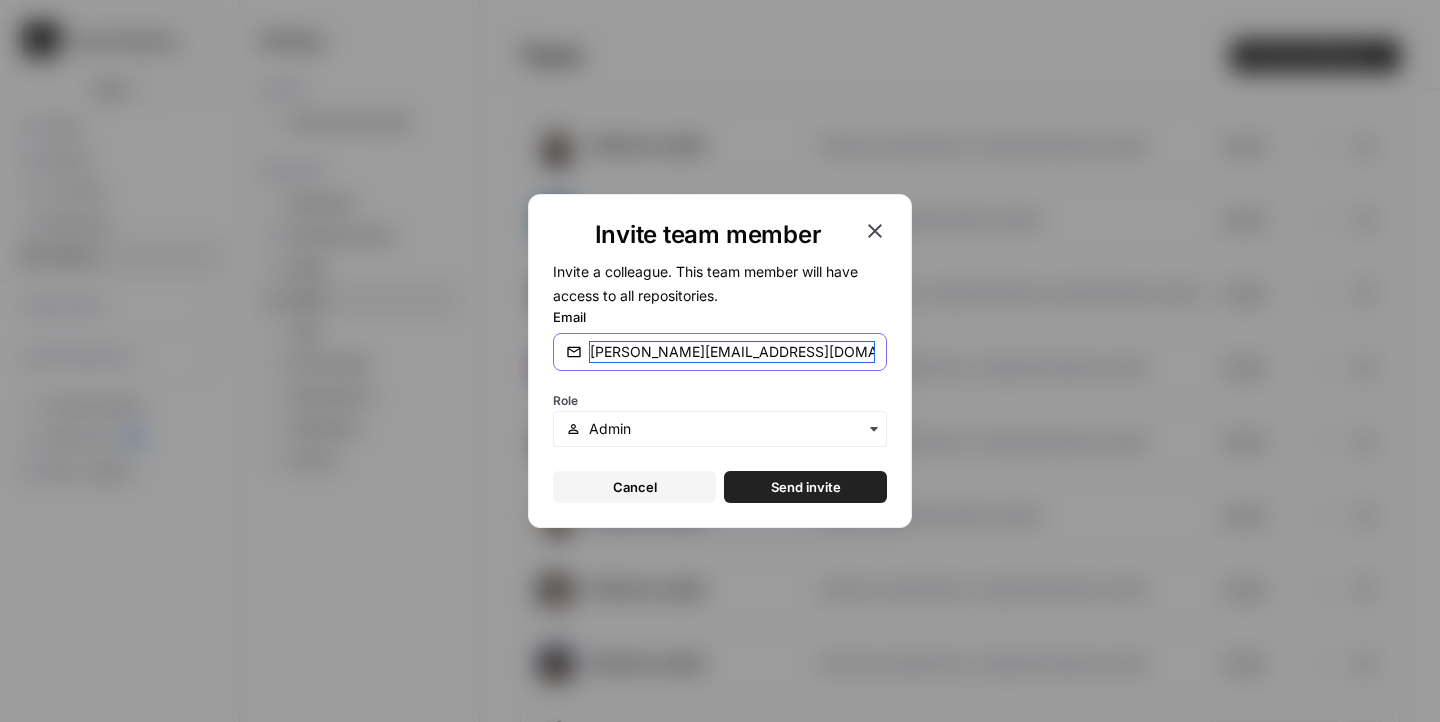 type on "ashleyjohnsonwriting@gmail.com" 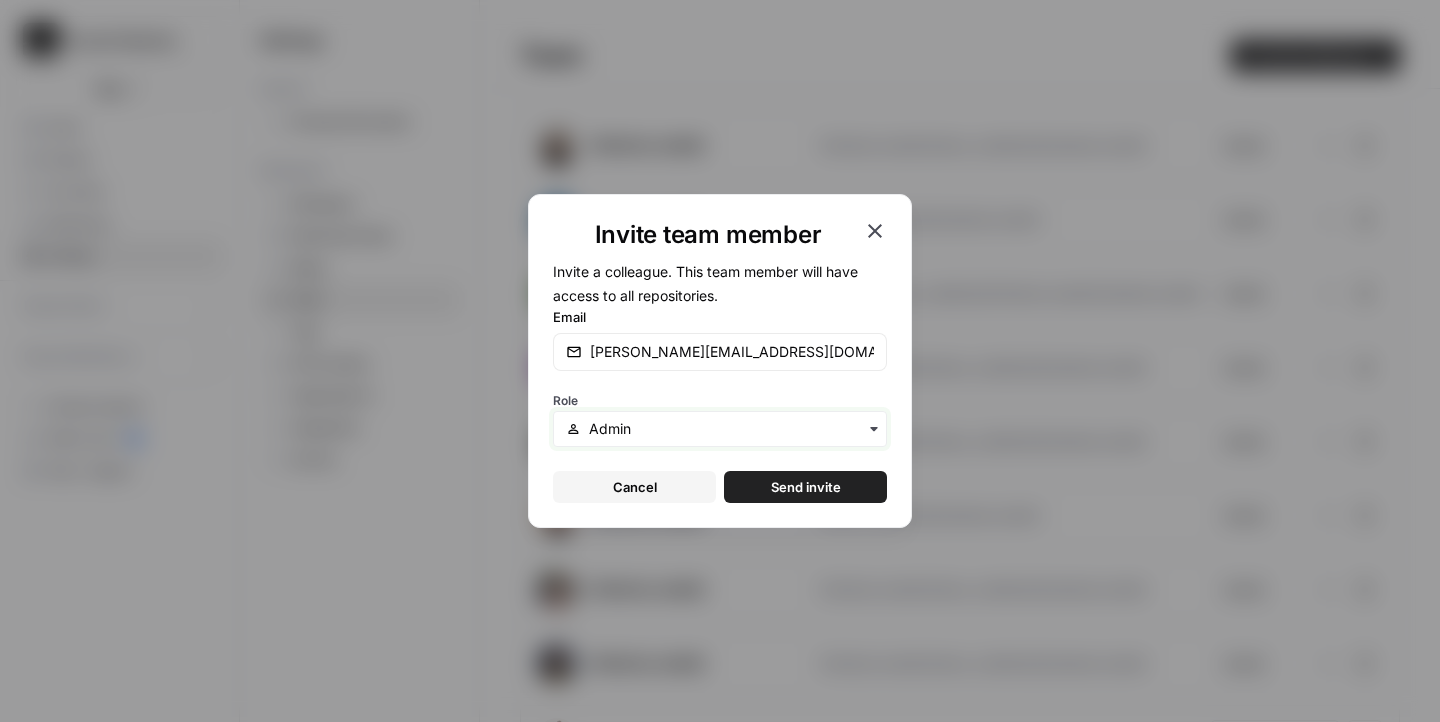click at bounding box center (731, 429) 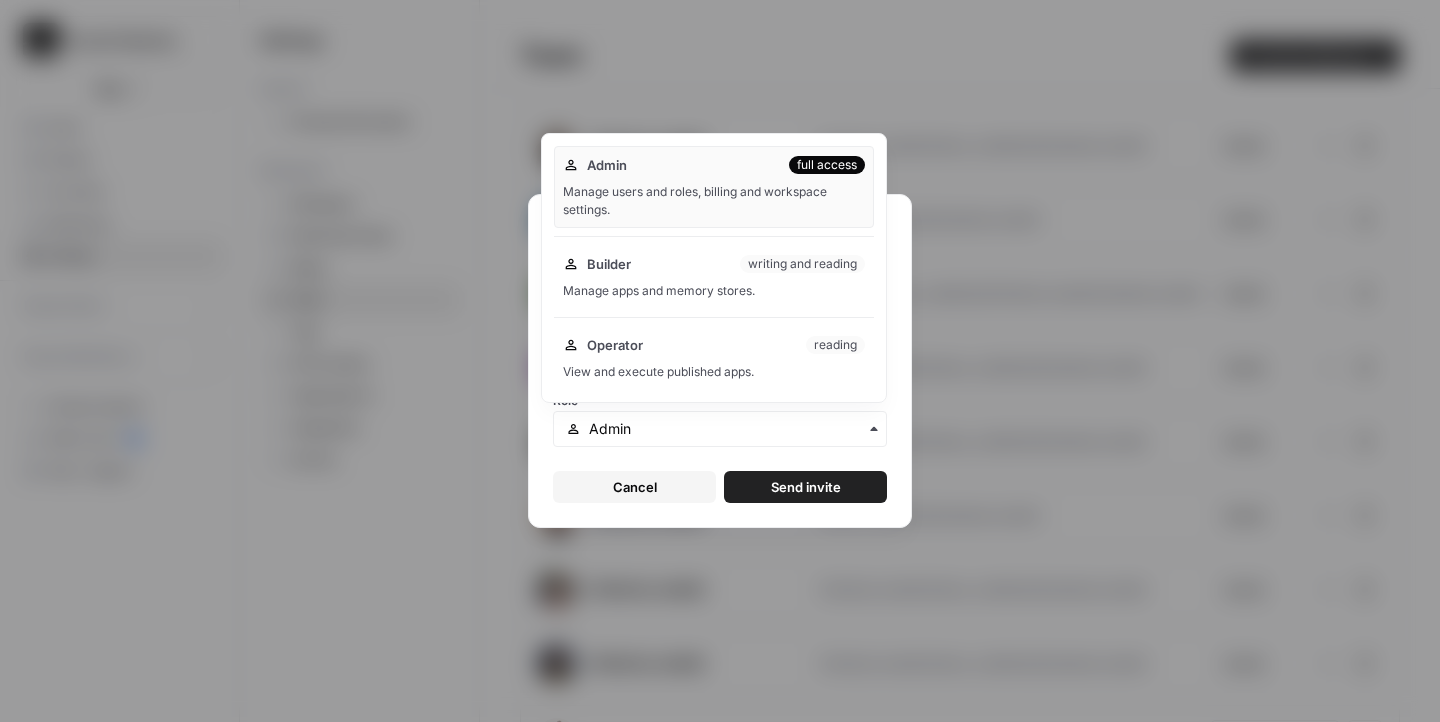 click on "Invite team member Invite a colleague. This team member will have access to all repositories. Email ashleyjohnsonwriting@gmail.com Role Cancel Send invite" at bounding box center (720, 361) 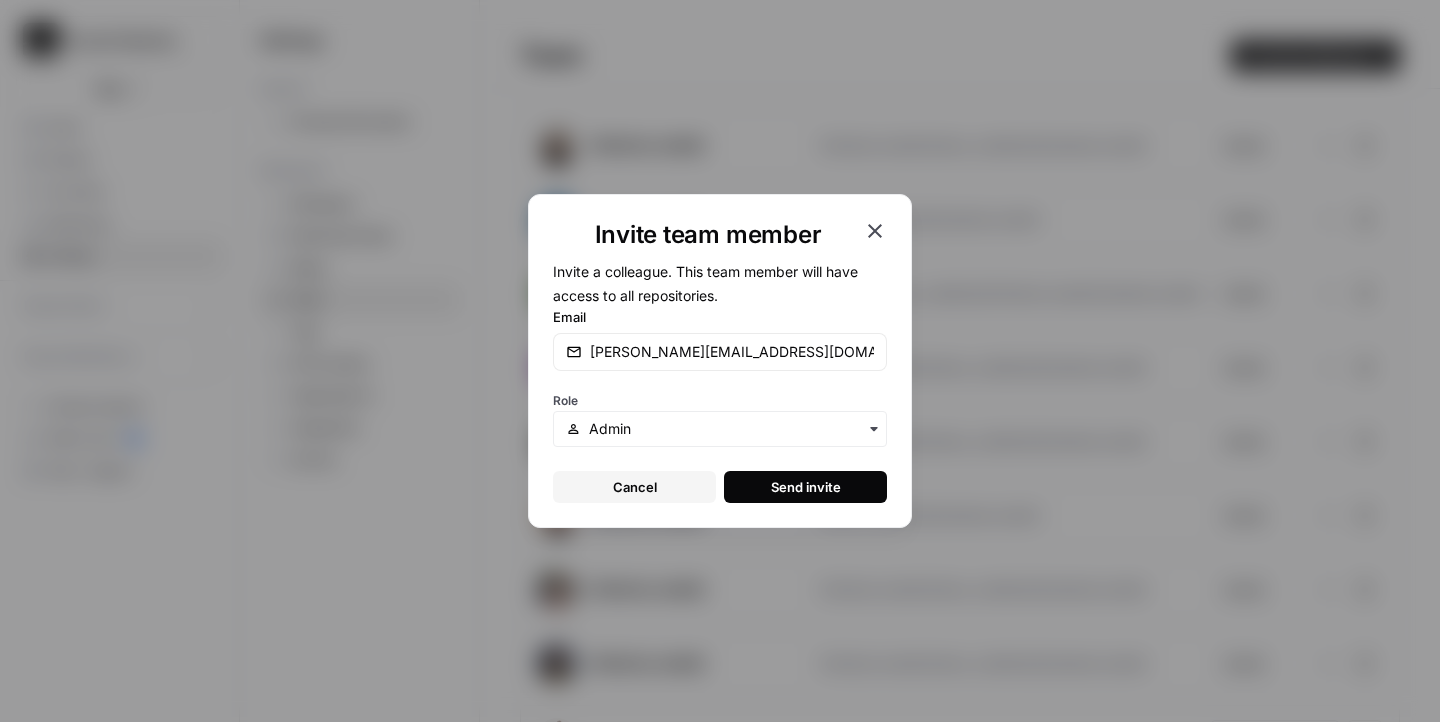 click on "Send invite" at bounding box center [806, 487] 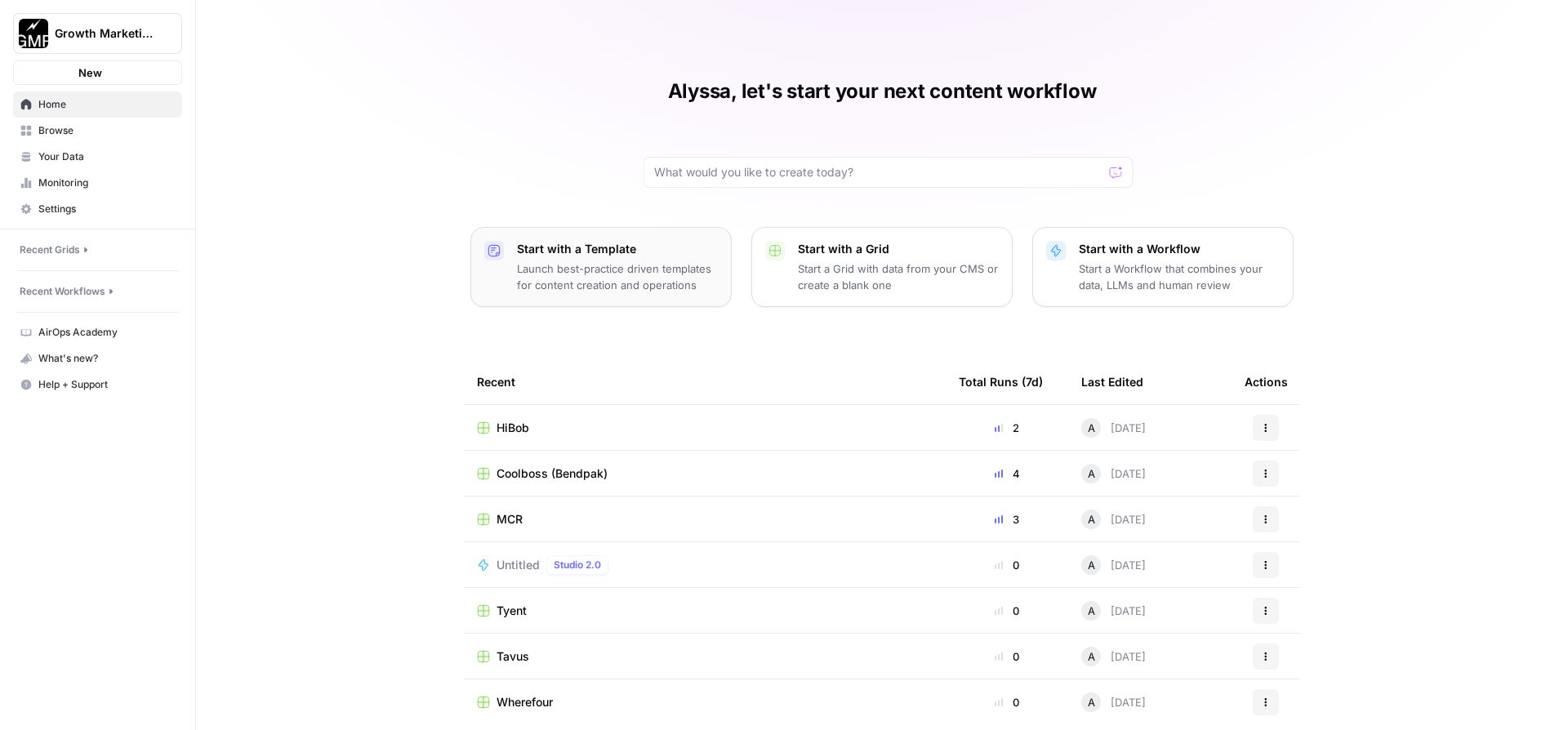 scroll, scrollTop: 0, scrollLeft: 0, axis: both 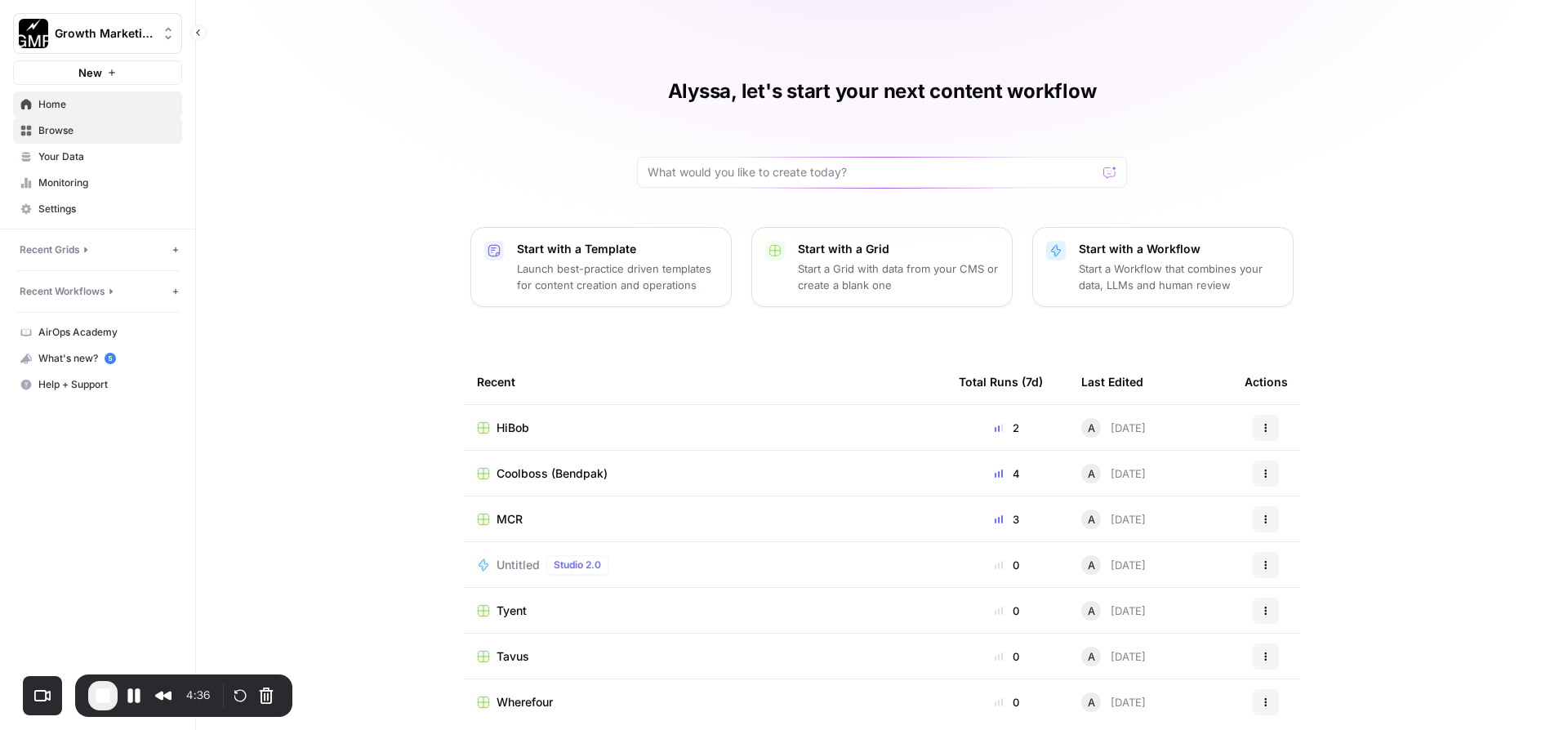 click on "Browse" at bounding box center [106, 131] 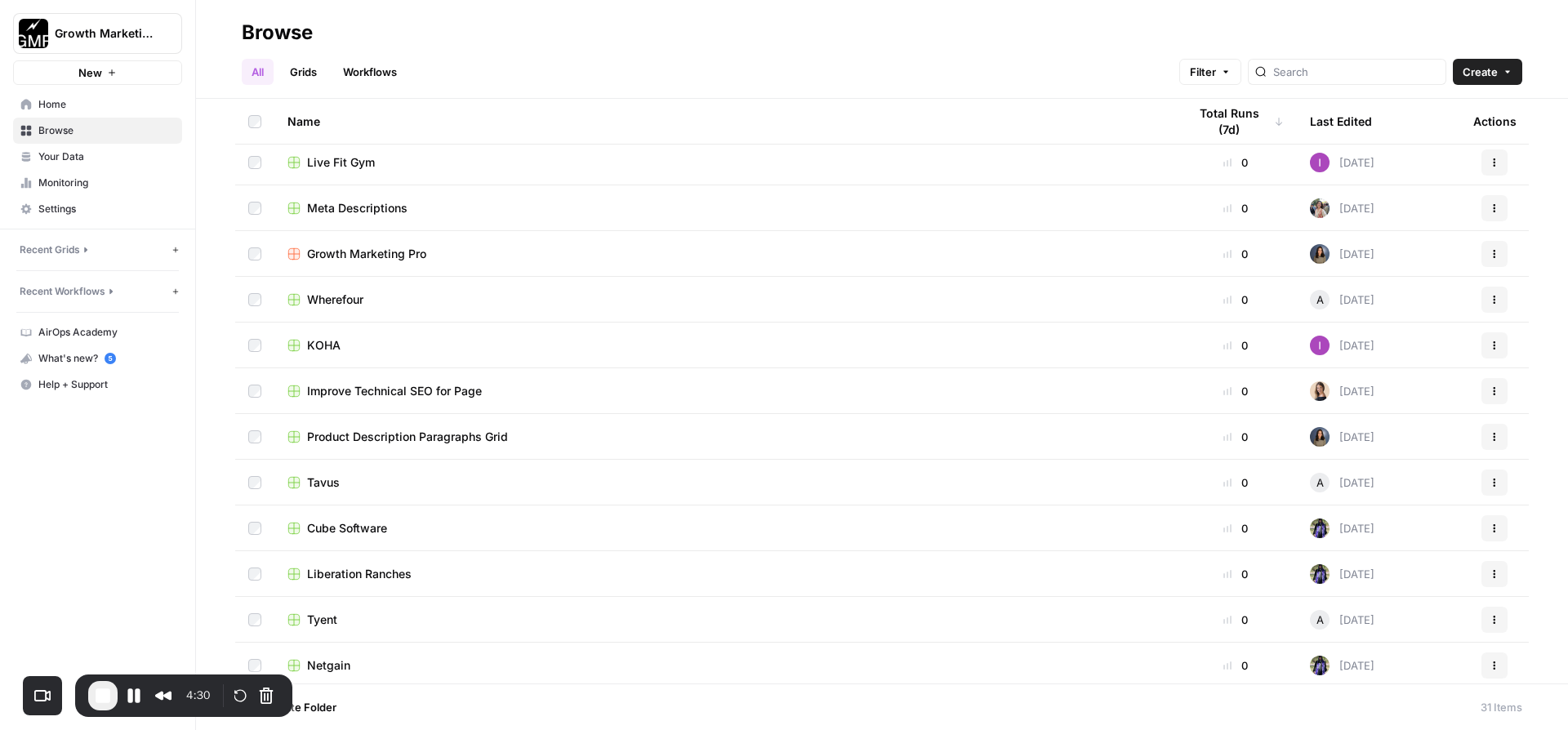 scroll, scrollTop: 674, scrollLeft: 0, axis: vertical 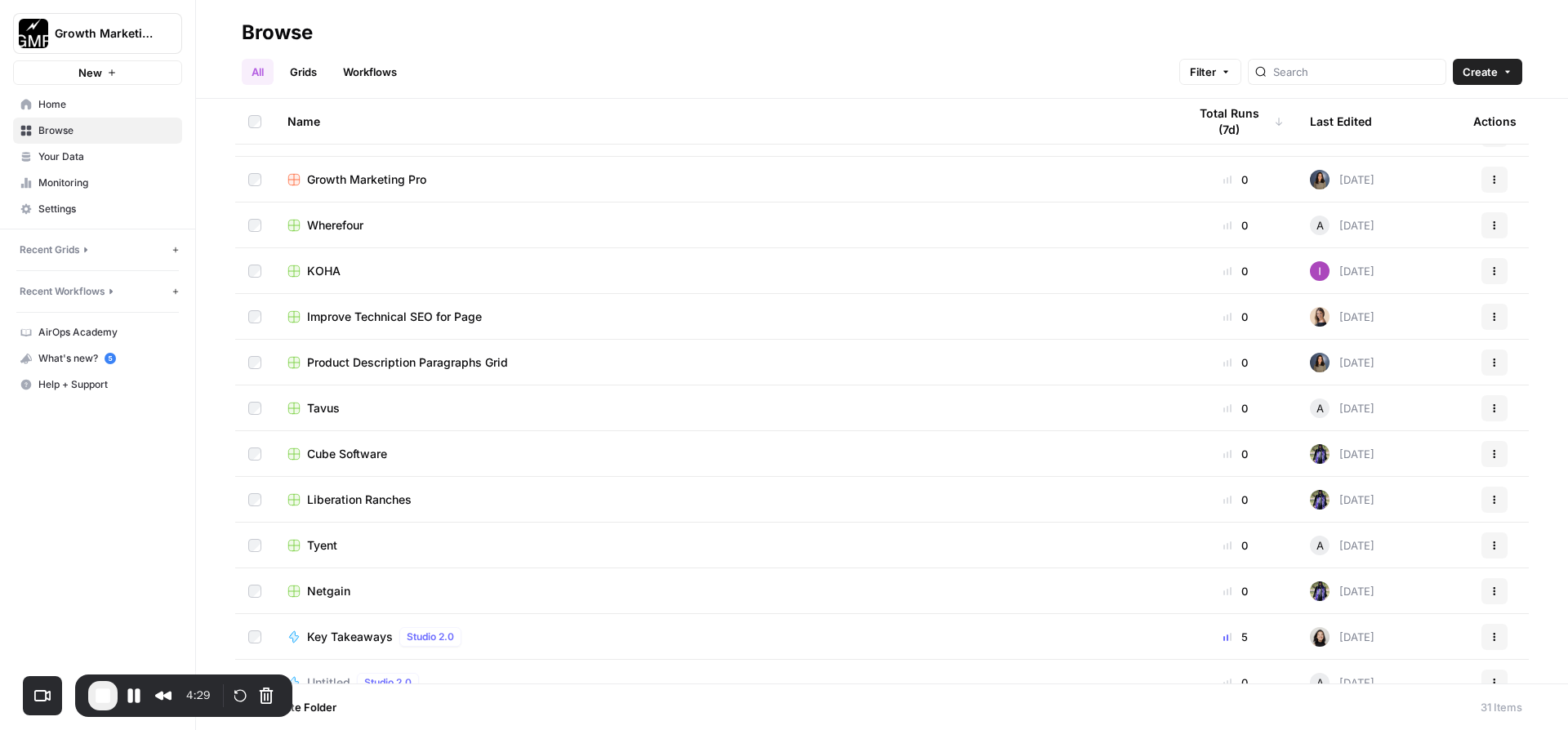 click on "Netgain" at bounding box center (328, 591) 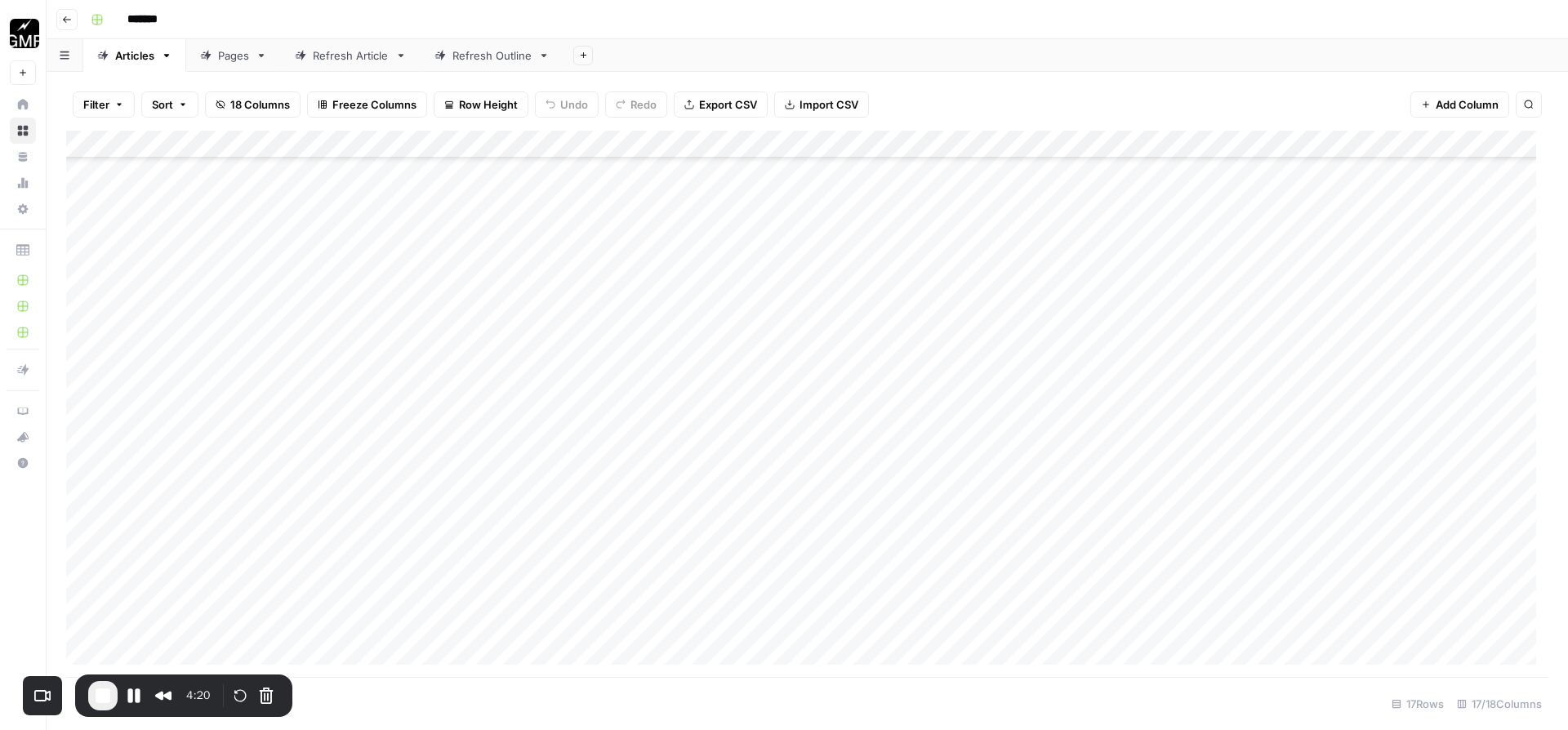 scroll, scrollTop: 741, scrollLeft: 0, axis: vertical 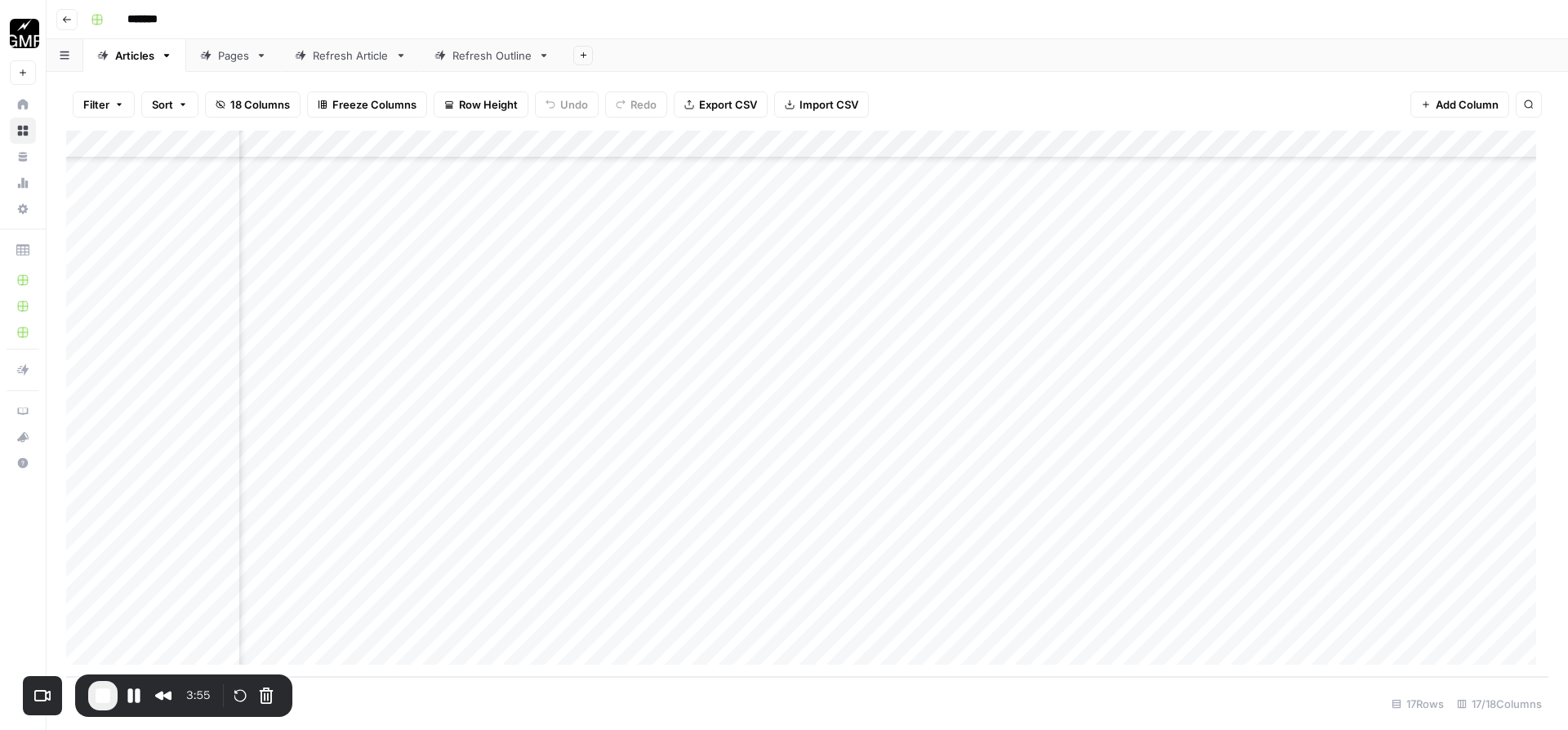 click at bounding box center (807, 403) 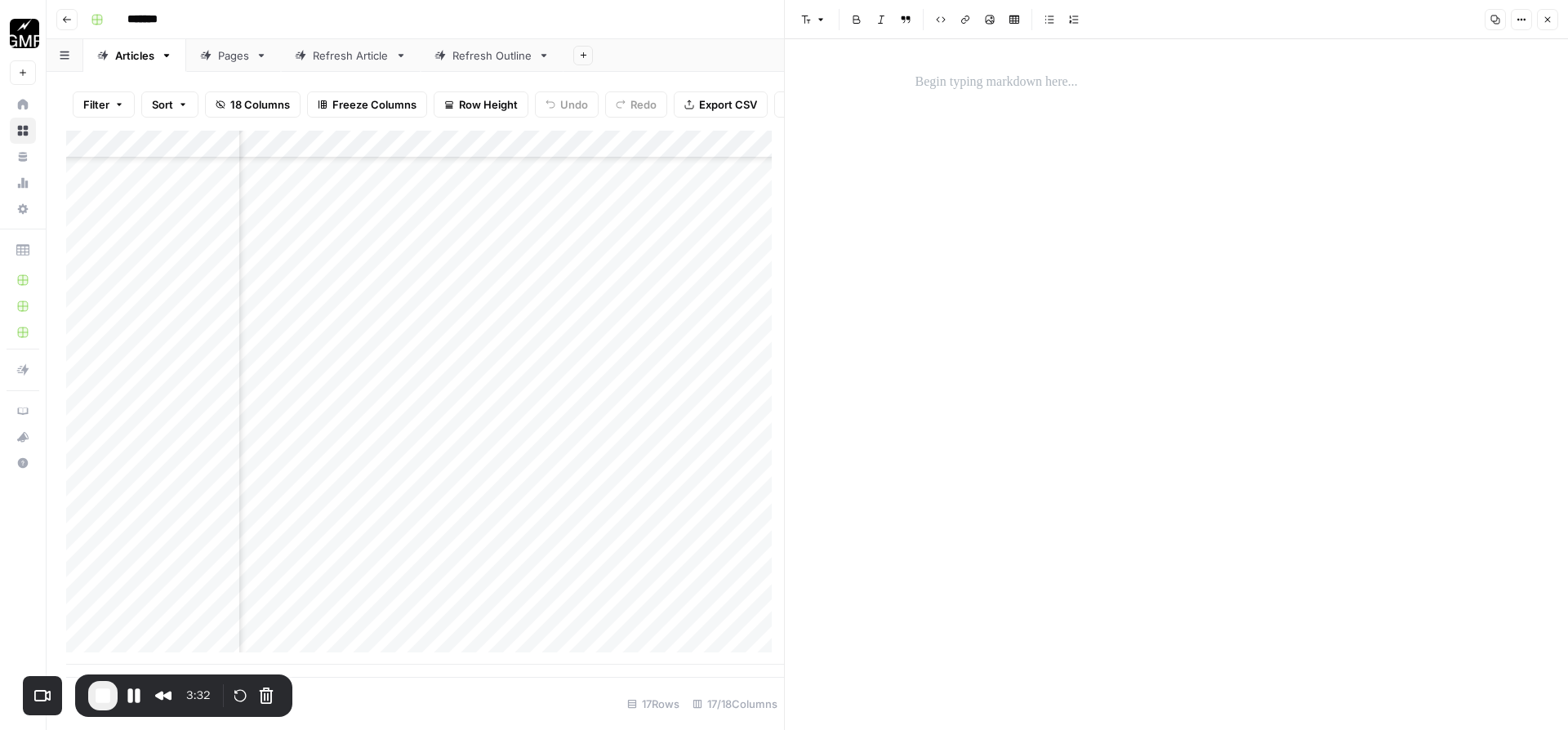 click at bounding box center [1177, 82] 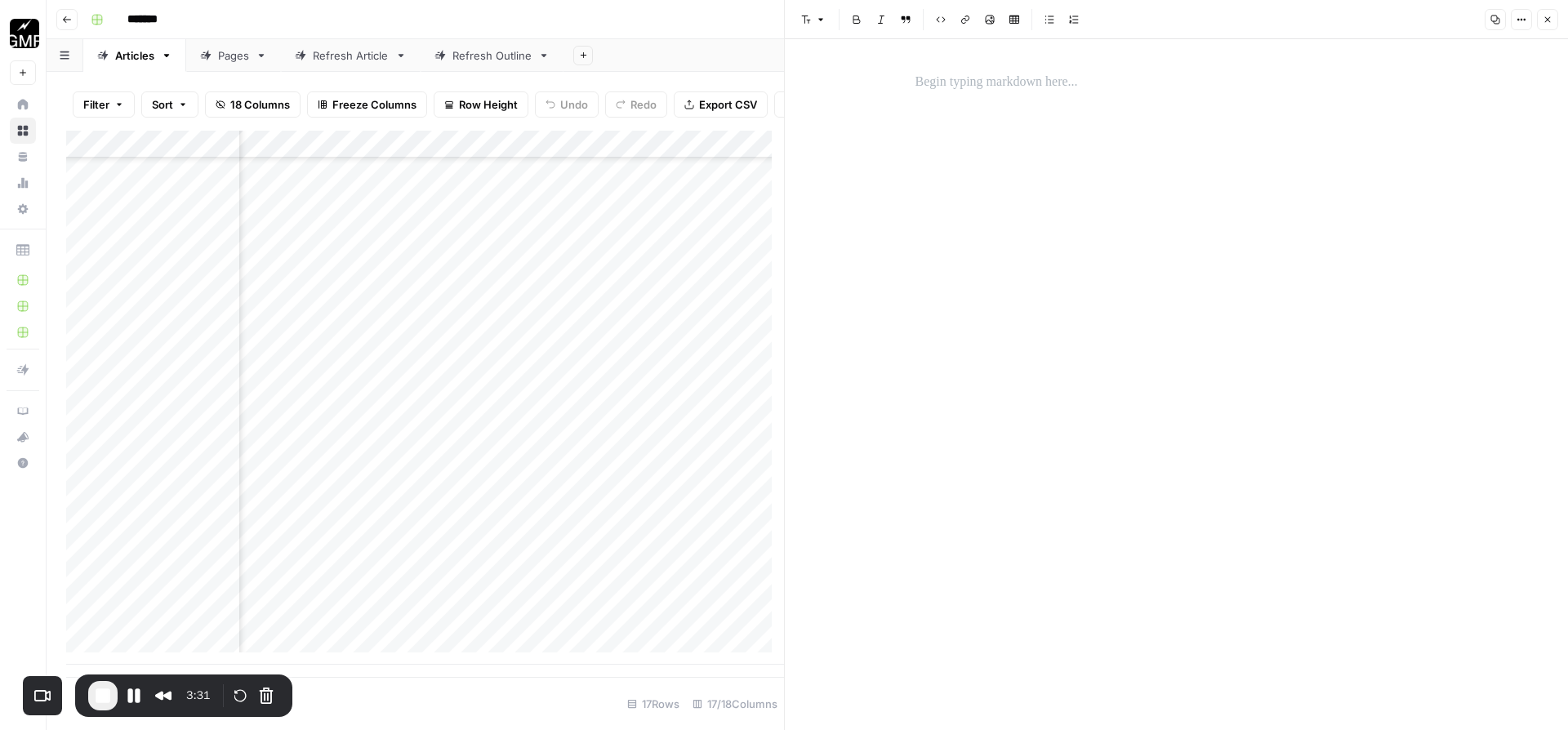 scroll, scrollTop: 5519, scrollLeft: 0, axis: vertical 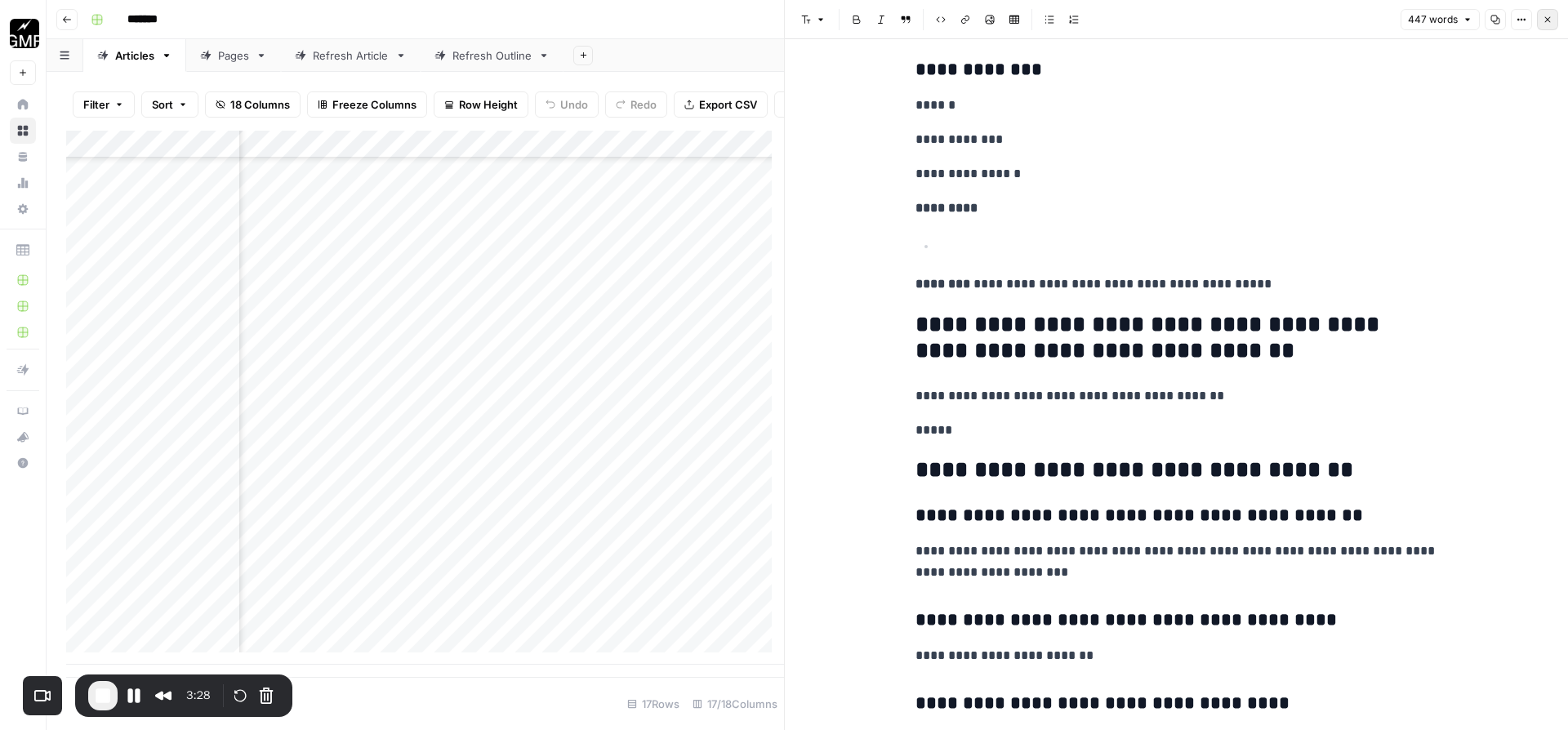 click on "Close" at bounding box center (1548, 20) 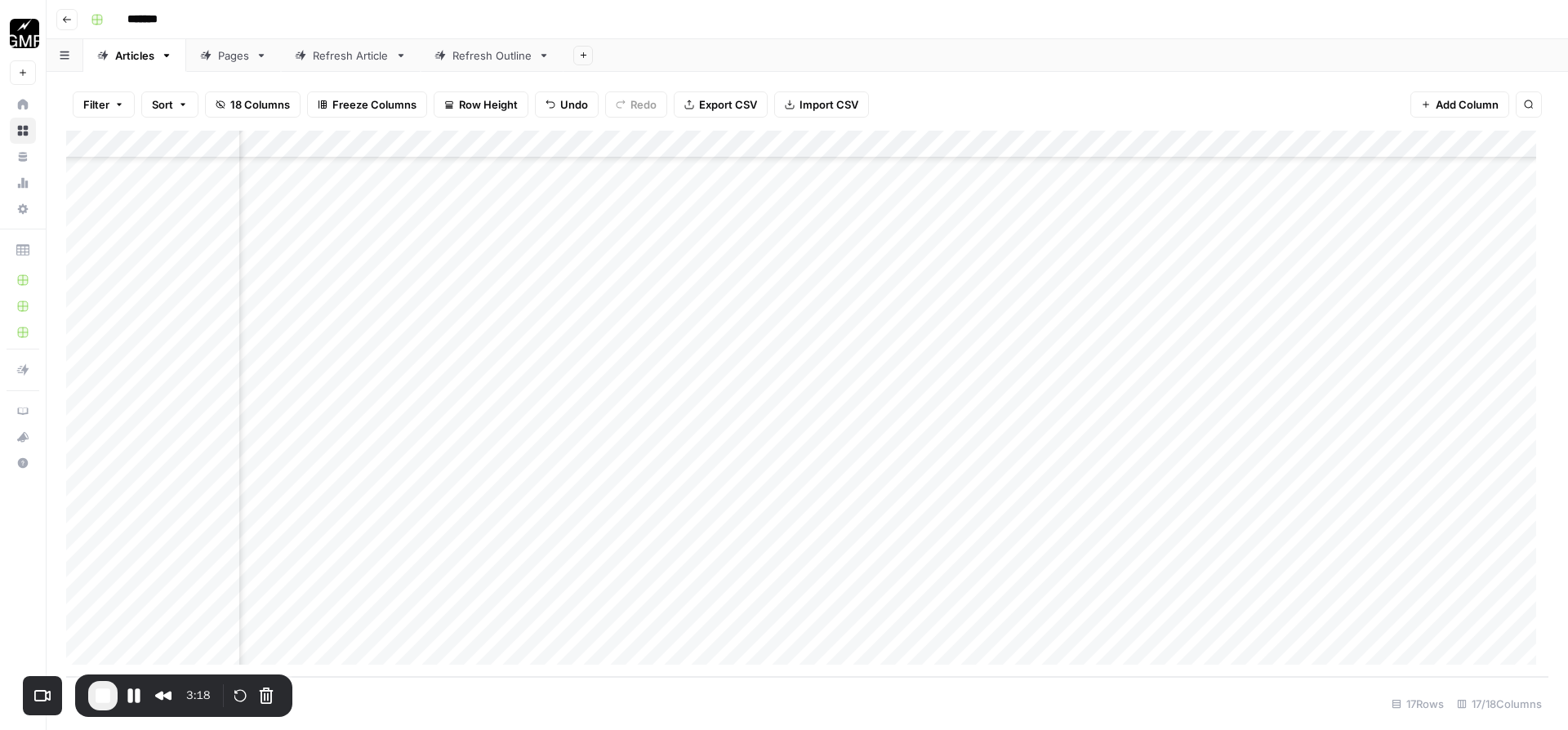 click at bounding box center (807, 403) 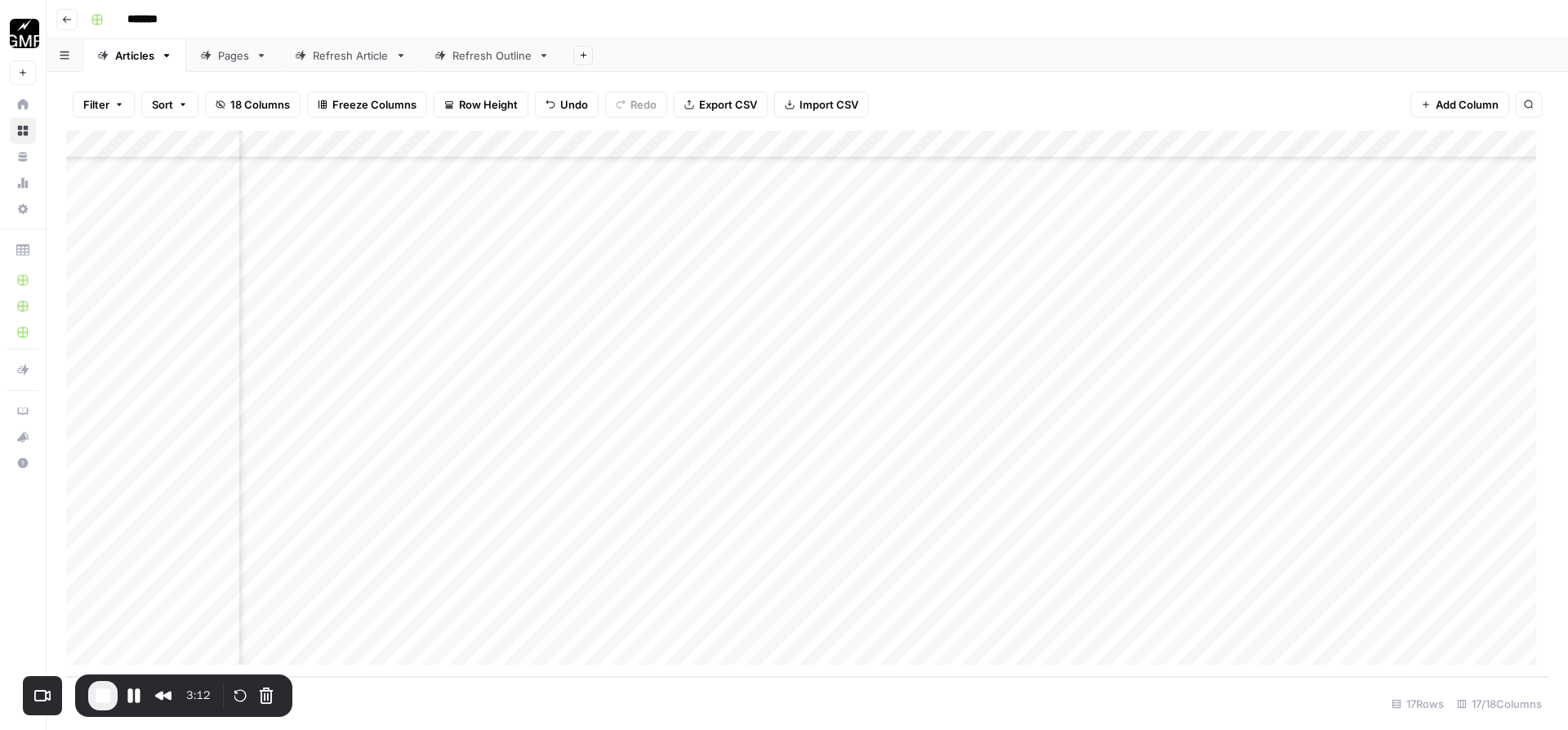 scroll, scrollTop: 741, scrollLeft: 893, axis: both 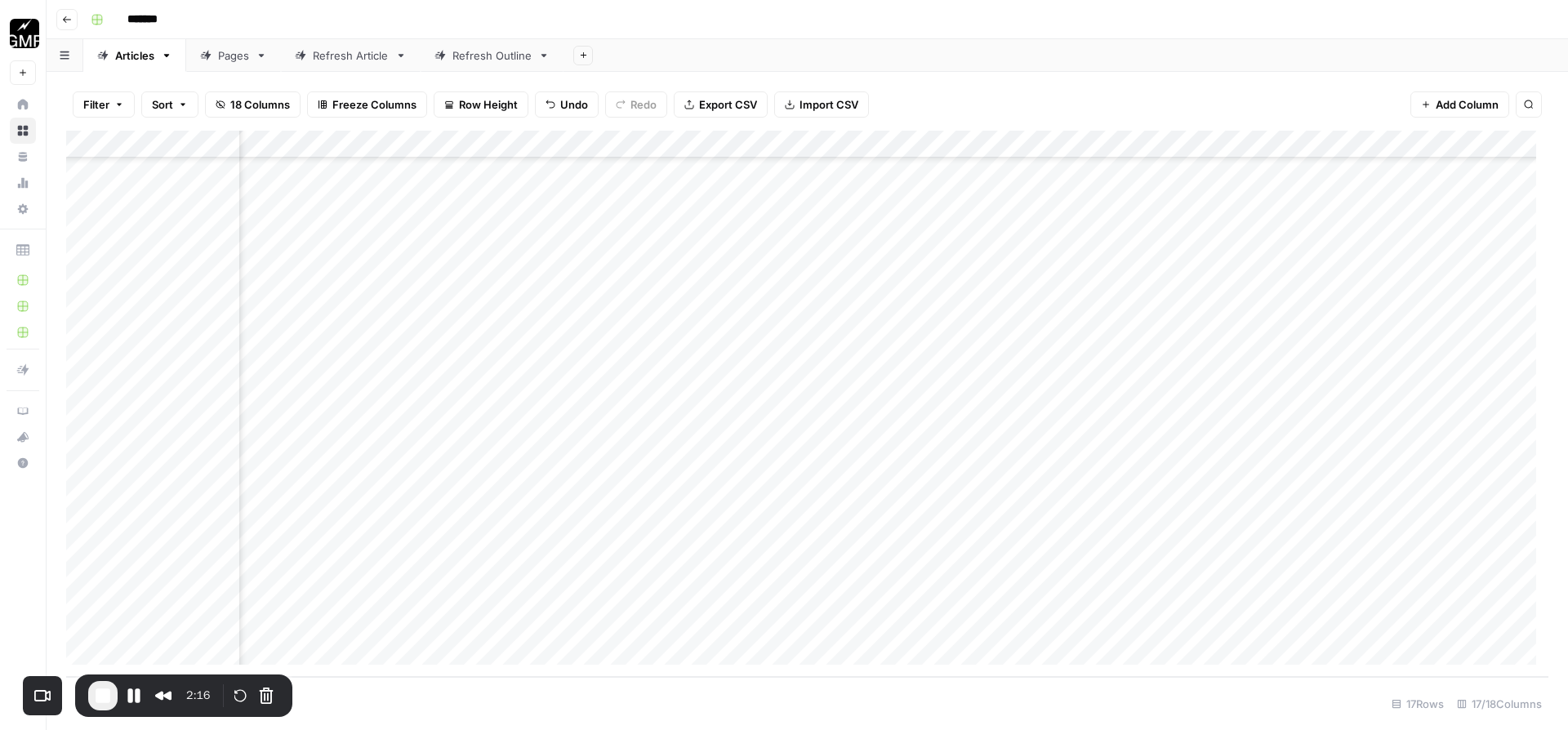 click at bounding box center (807, 403) 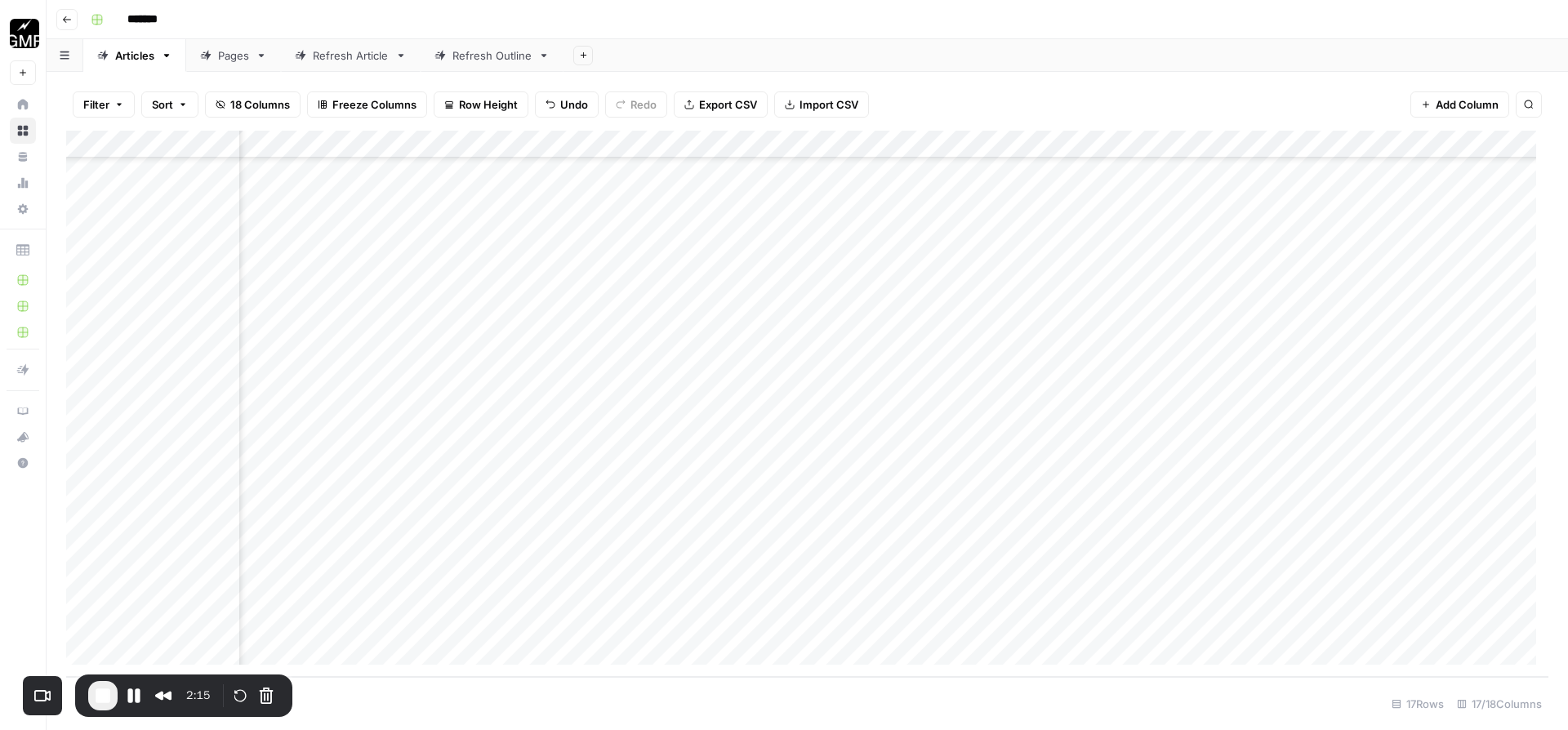 click at bounding box center [807, 403] 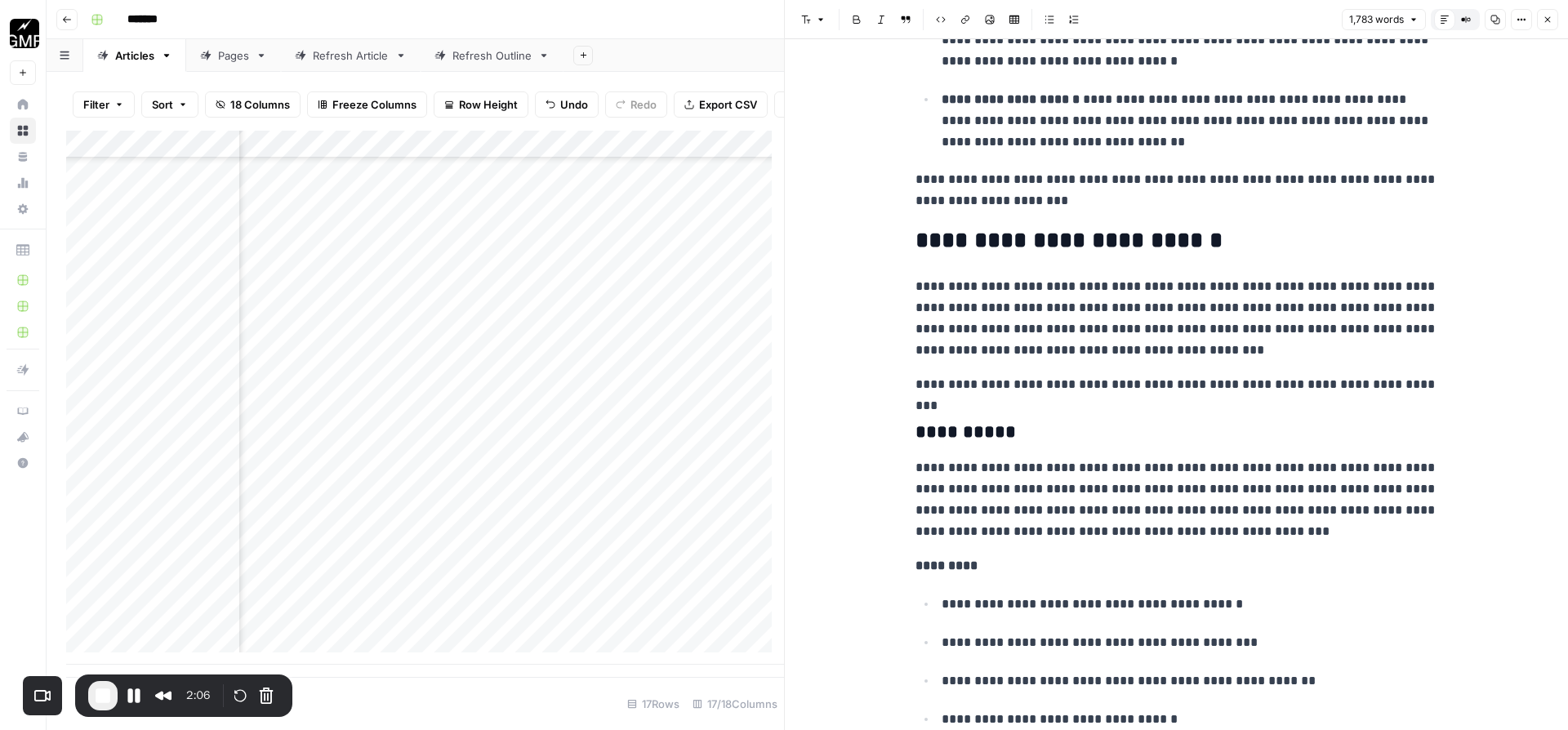 scroll, scrollTop: 1164, scrollLeft: 0, axis: vertical 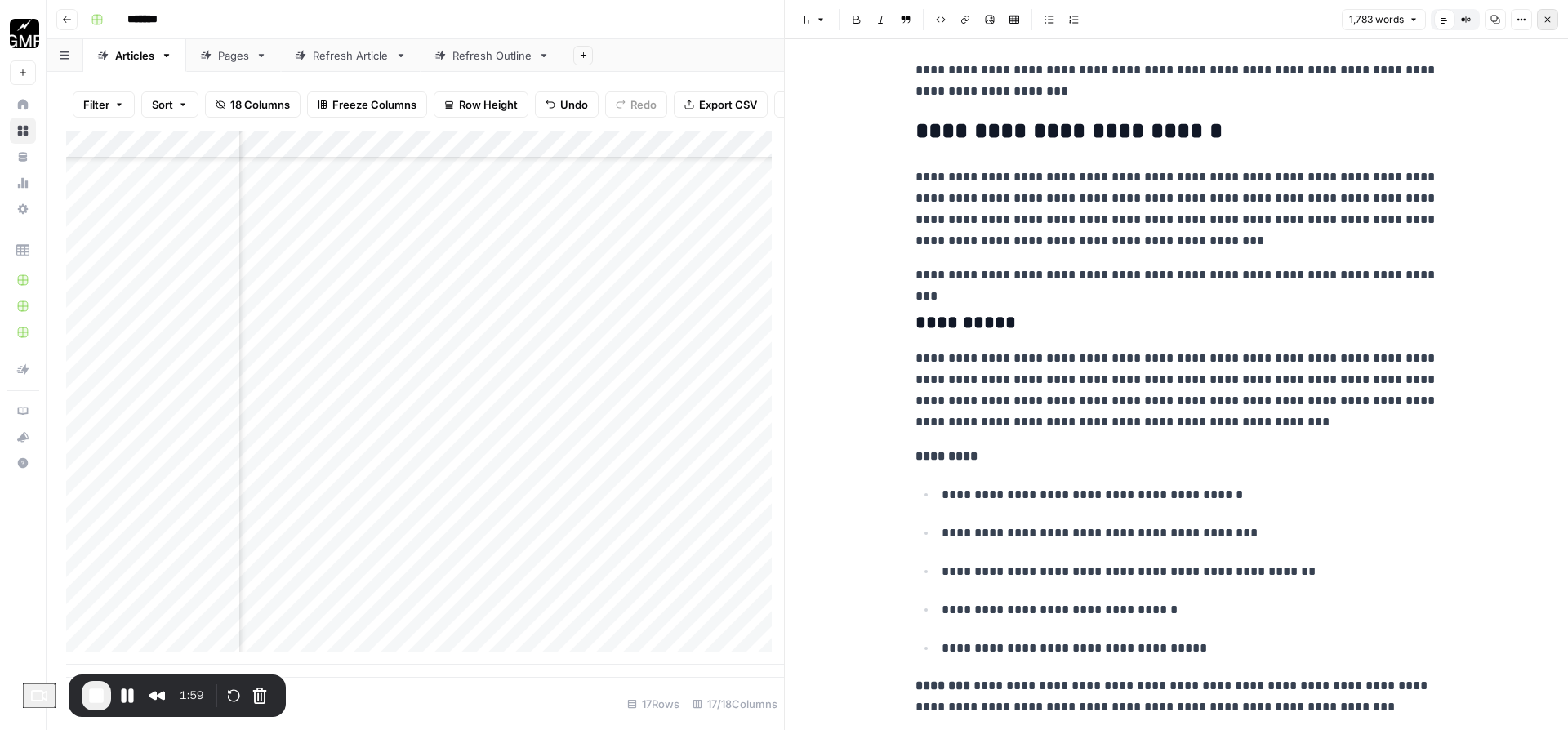 click on "Close" at bounding box center (1548, 20) 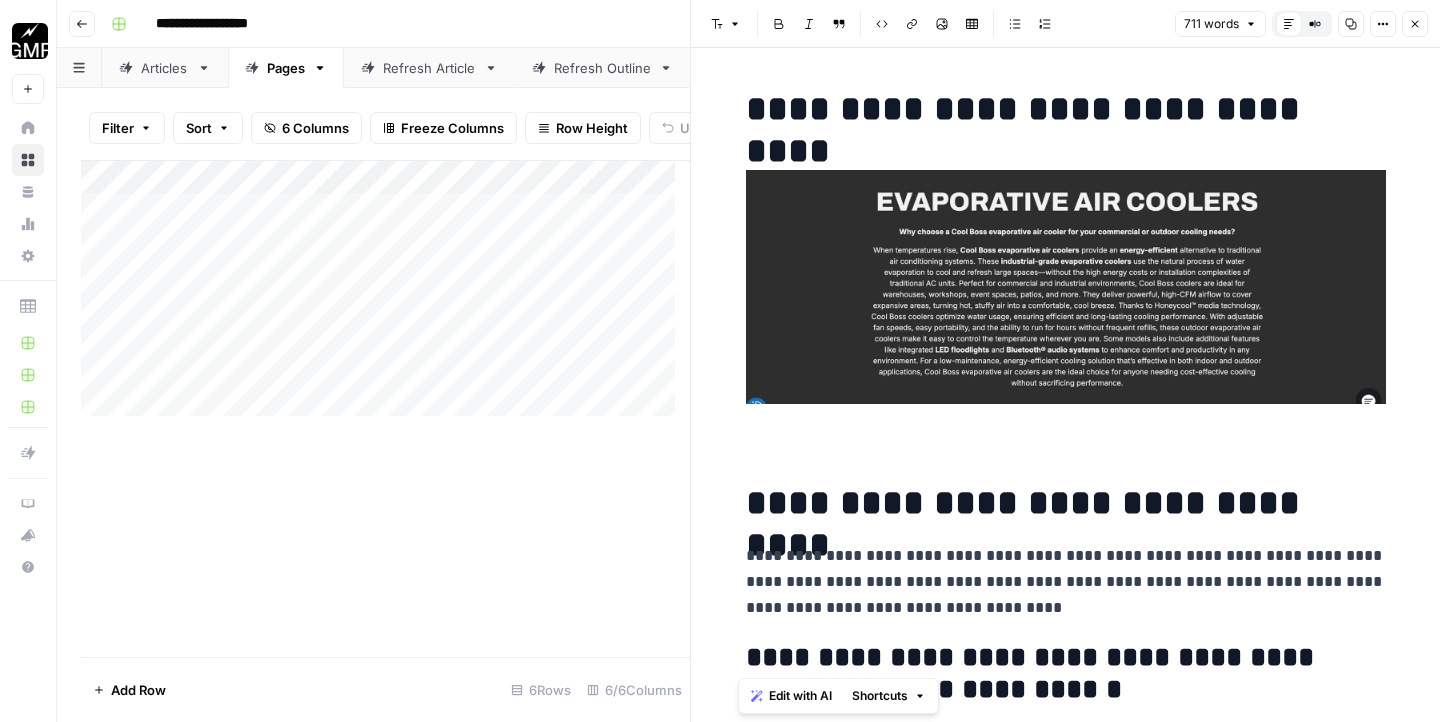 scroll, scrollTop: 0, scrollLeft: 0, axis: both 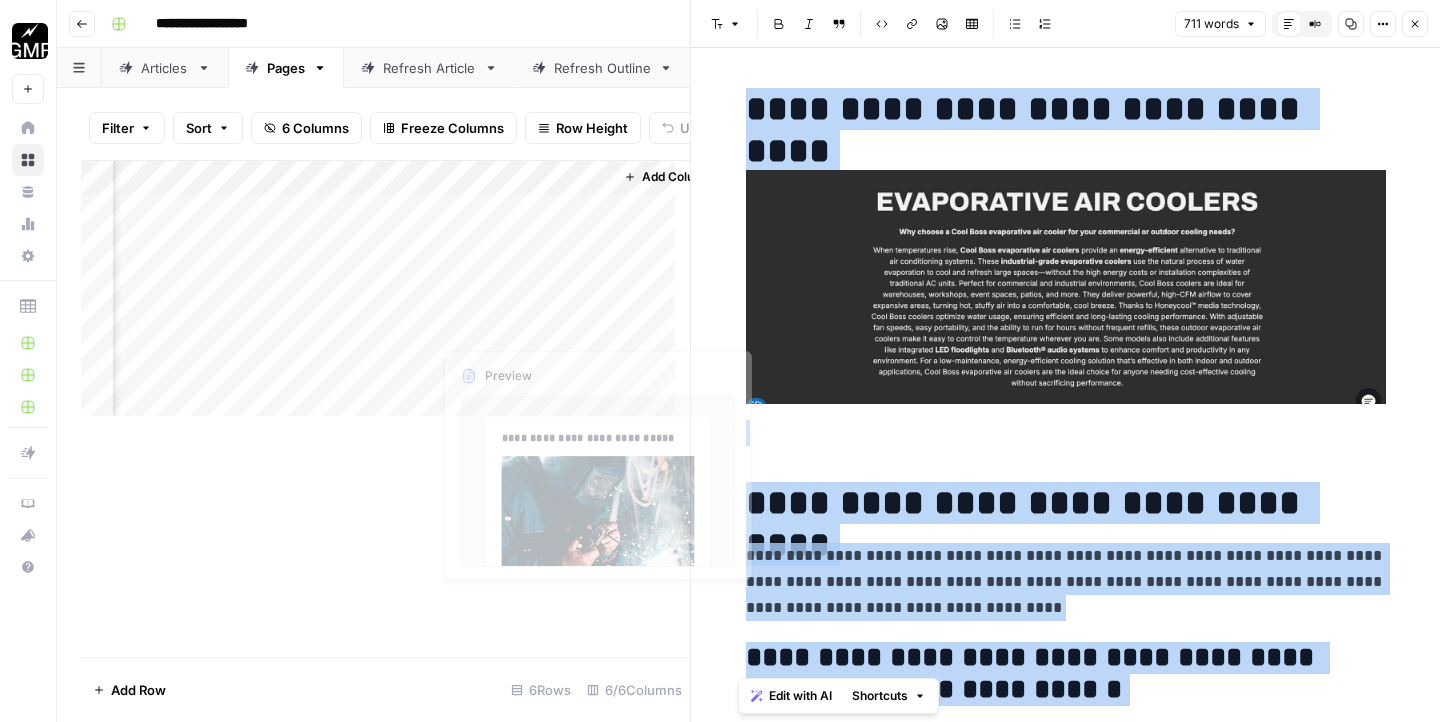 click on "Add Column" at bounding box center [385, 296] 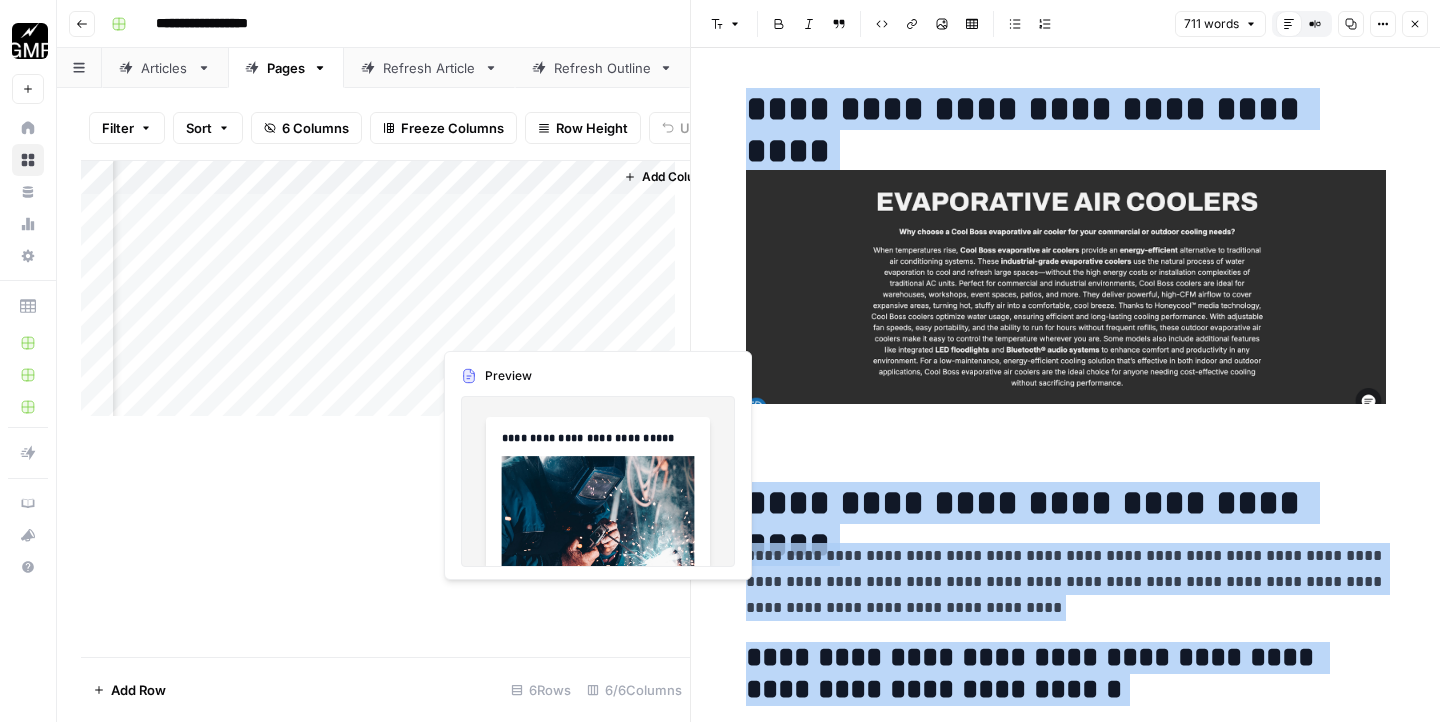 click on "Add Column" at bounding box center (385, 296) 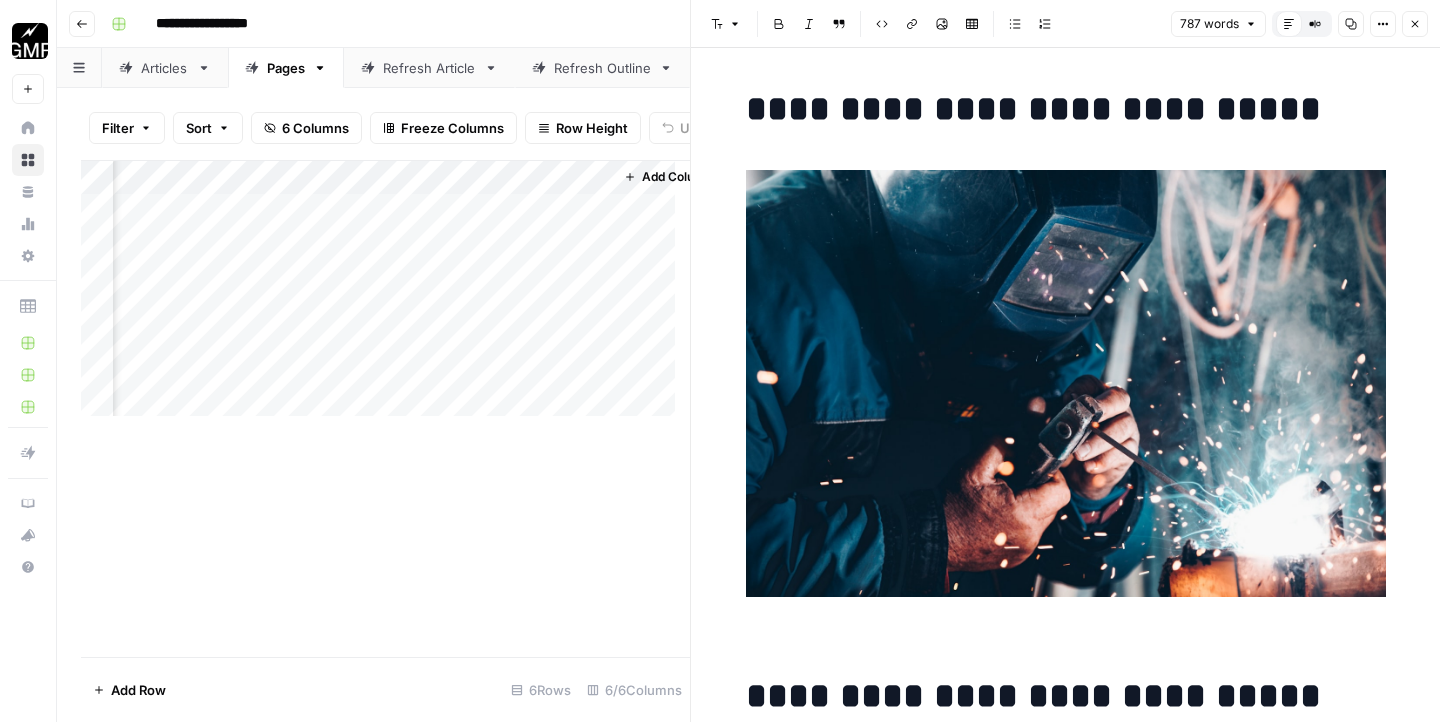 click at bounding box center [1066, 383] 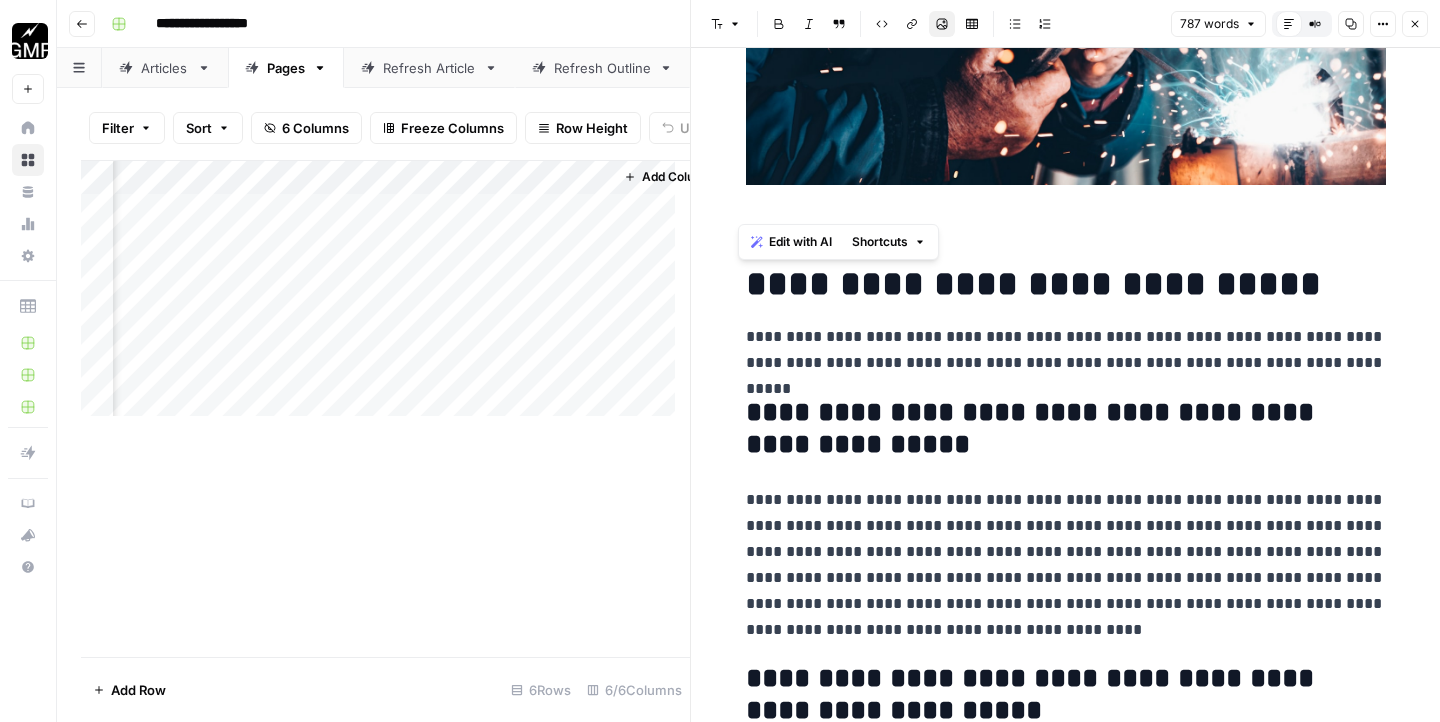 scroll, scrollTop: 632, scrollLeft: 0, axis: vertical 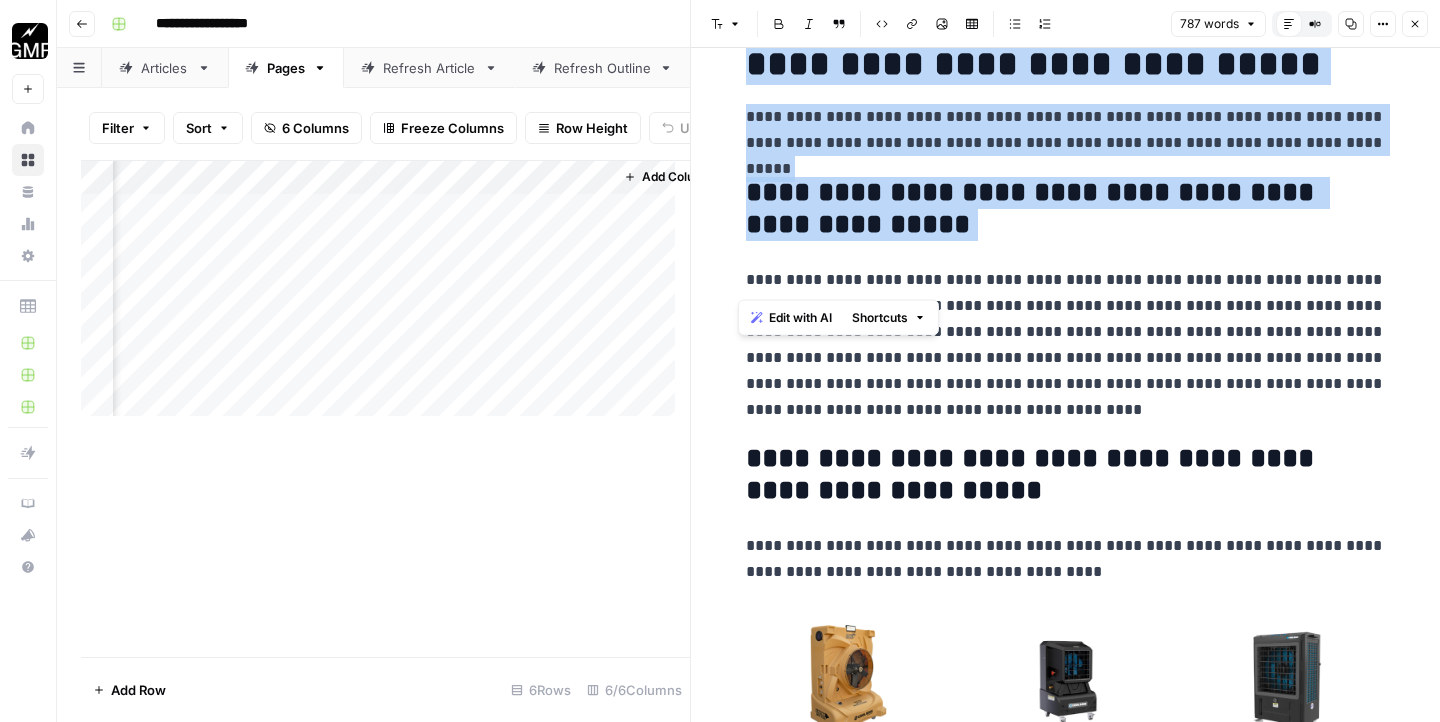 drag, startPoint x: 727, startPoint y: 74, endPoint x: 1181, endPoint y: 244, distance: 484.7845 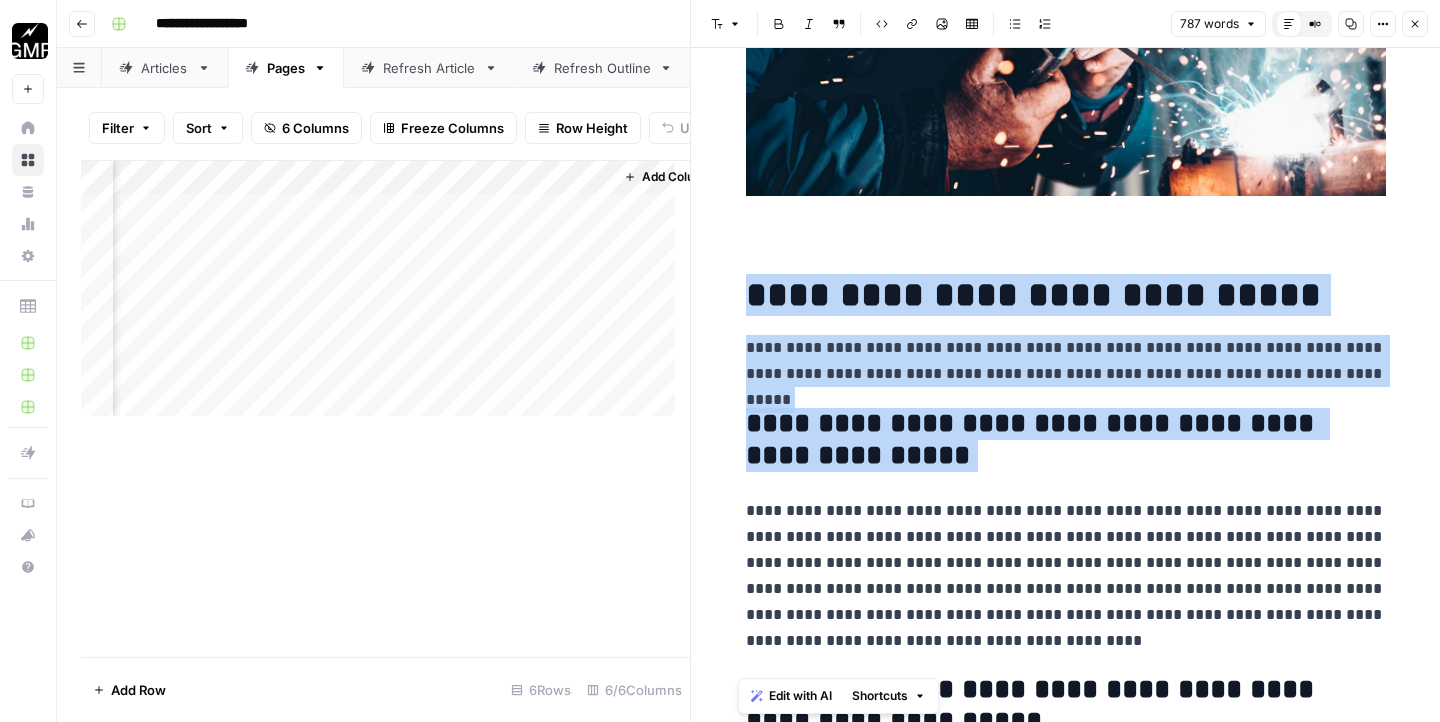 scroll, scrollTop: 0, scrollLeft: 0, axis: both 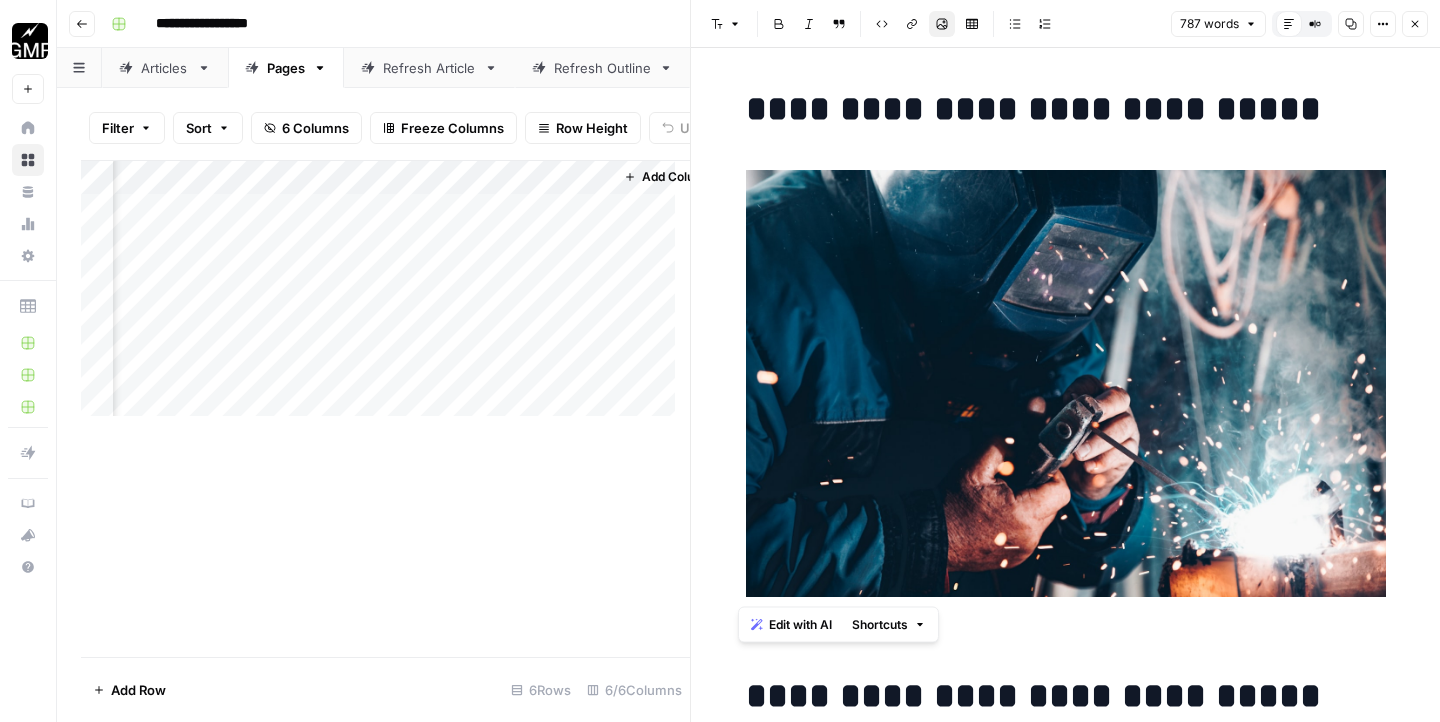 click on "**********" at bounding box center [1066, 109] 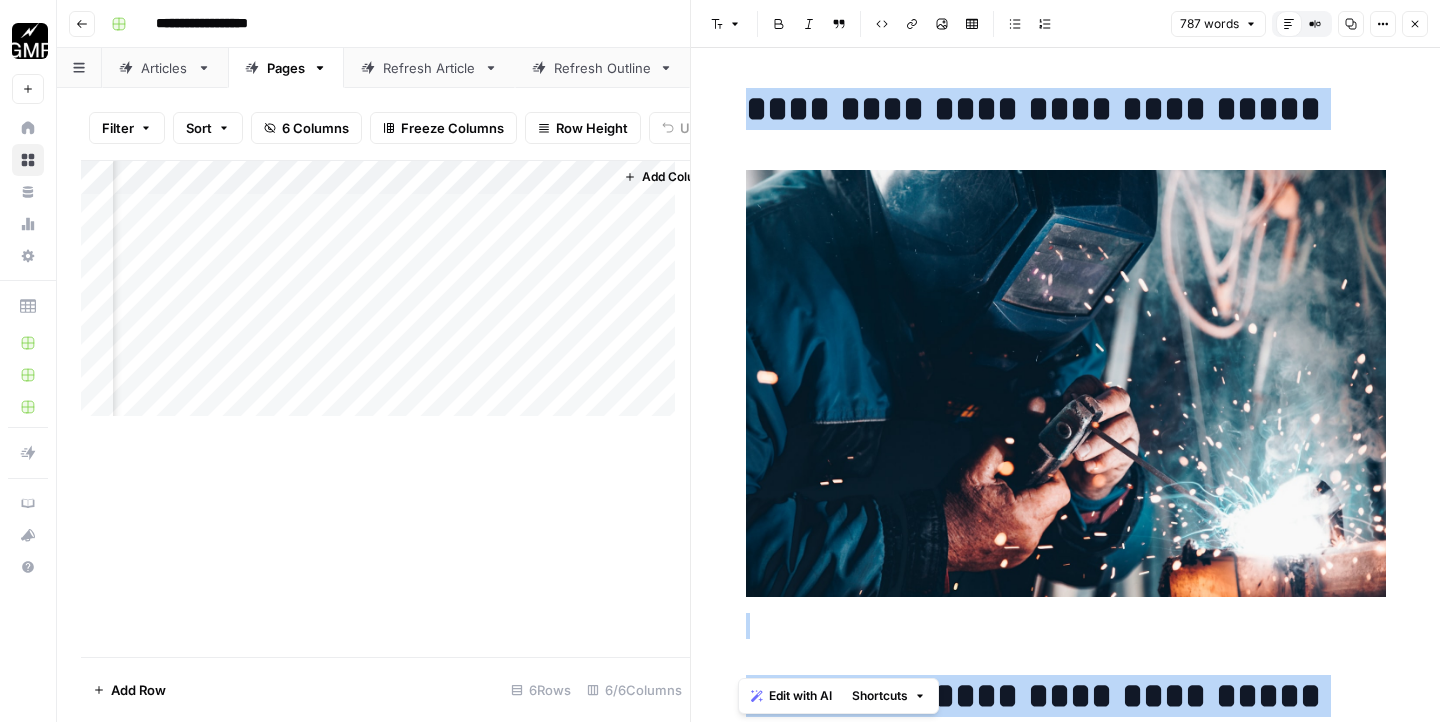 copy on "**********" 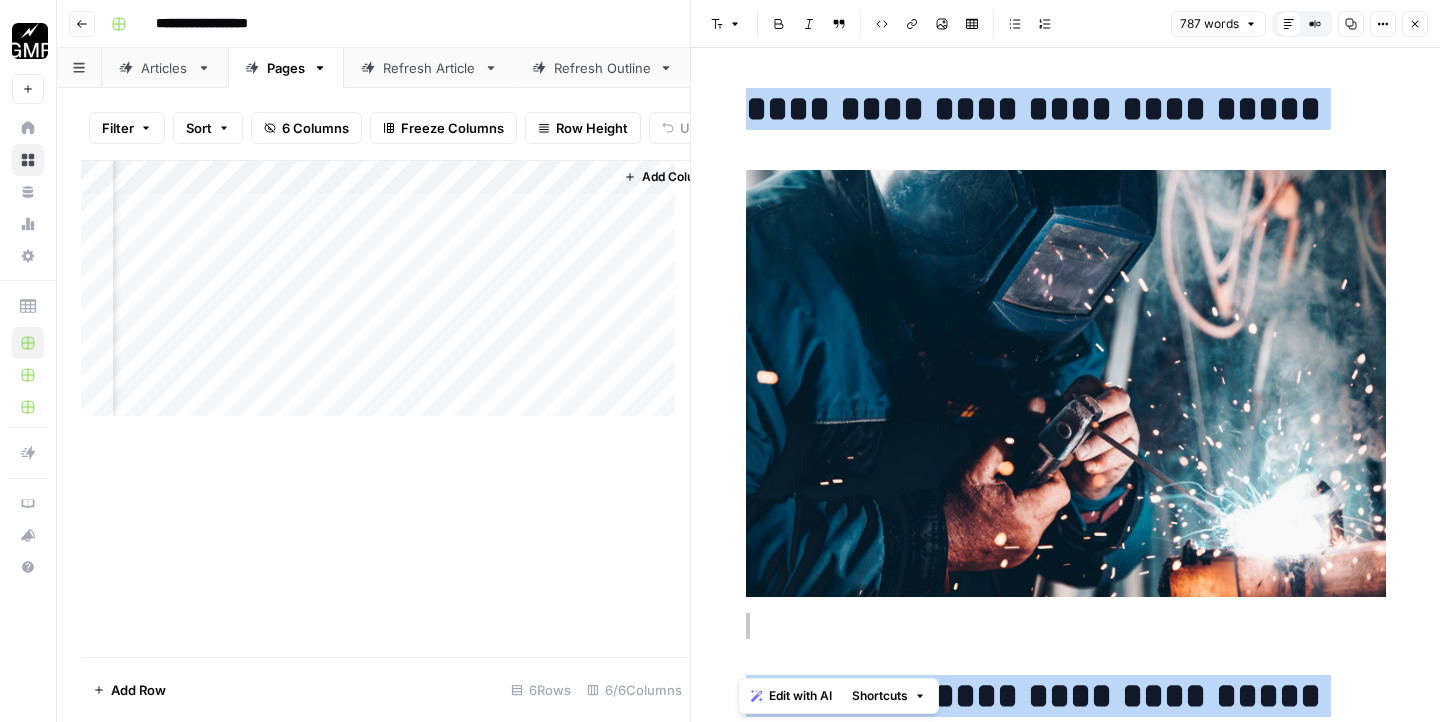 click at bounding box center (1066, 383) 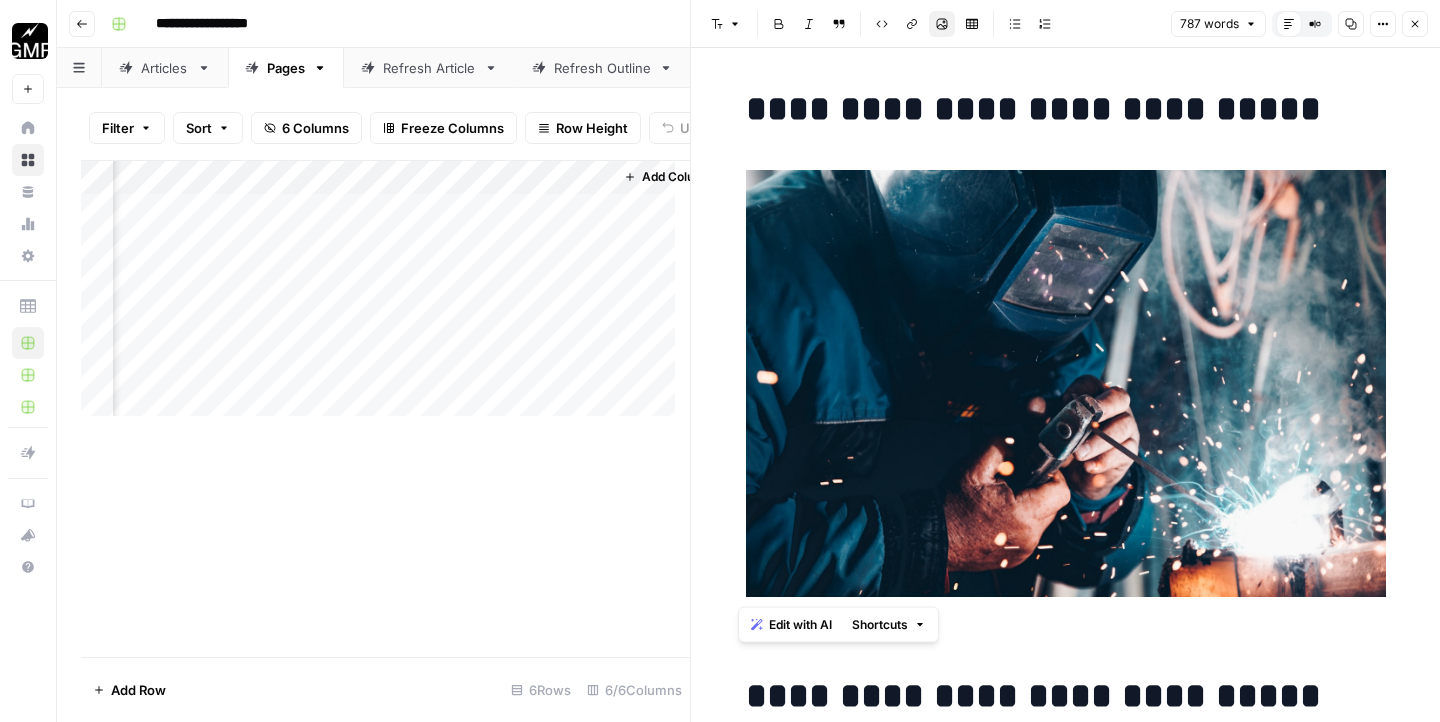click at bounding box center (1066, 383) 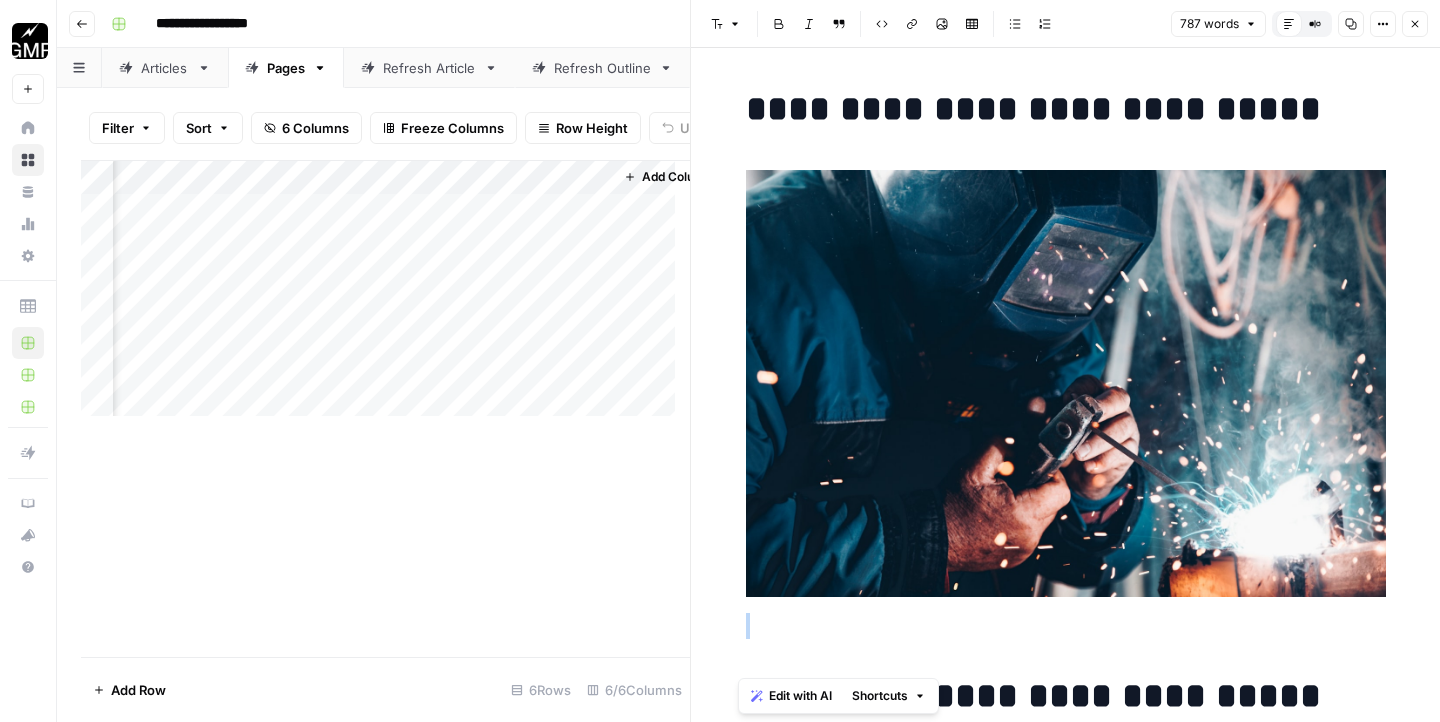 drag, startPoint x: 747, startPoint y: 645, endPoint x: 1248, endPoint y: 116, distance: 728.58905 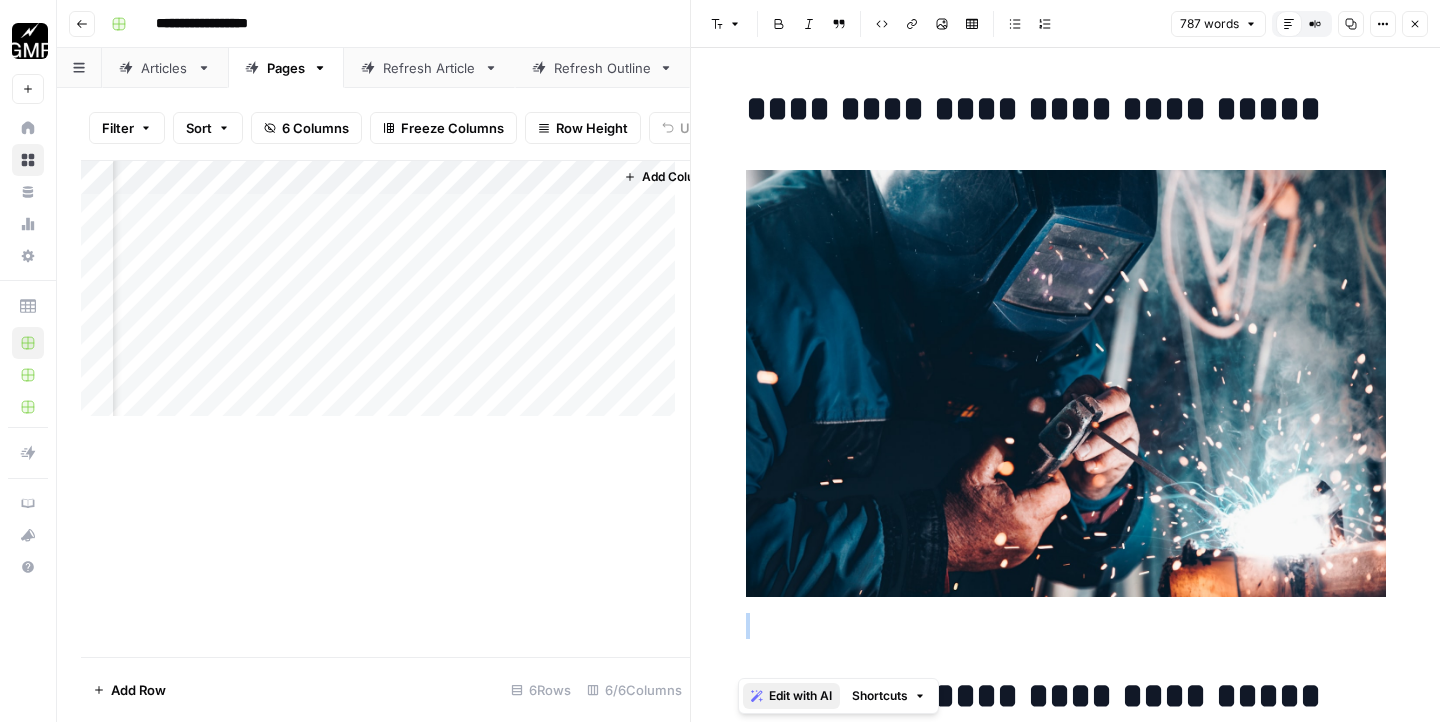 click on "Edit with AI" at bounding box center (800, 696) 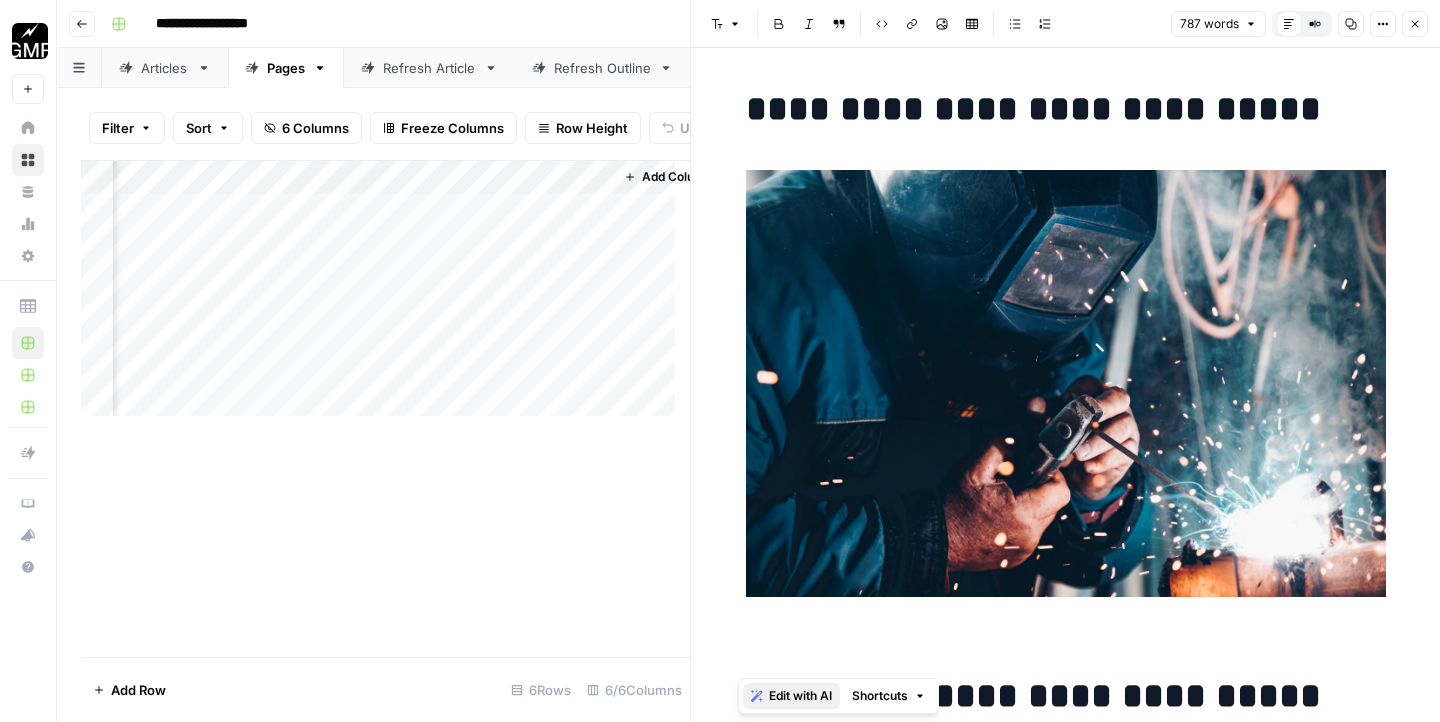scroll, scrollTop: 19, scrollLeft: 0, axis: vertical 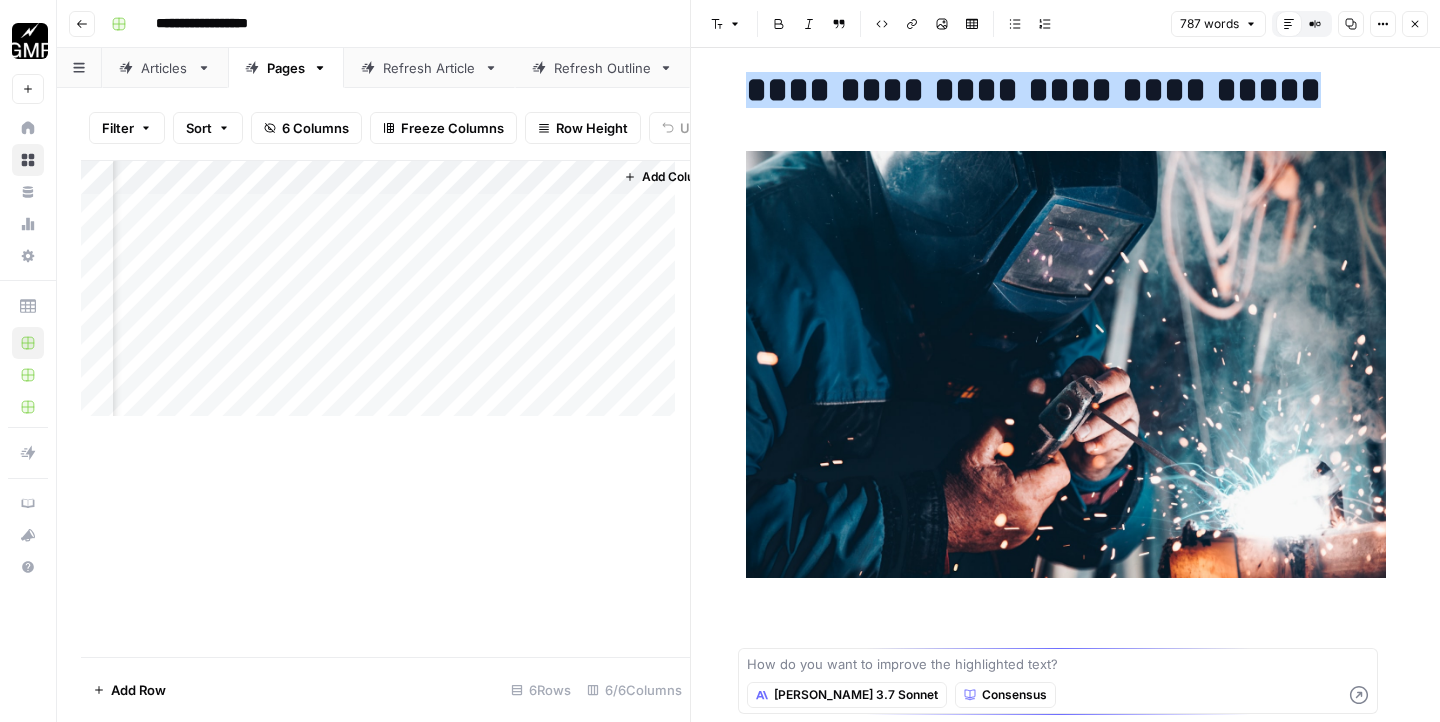type on "a" 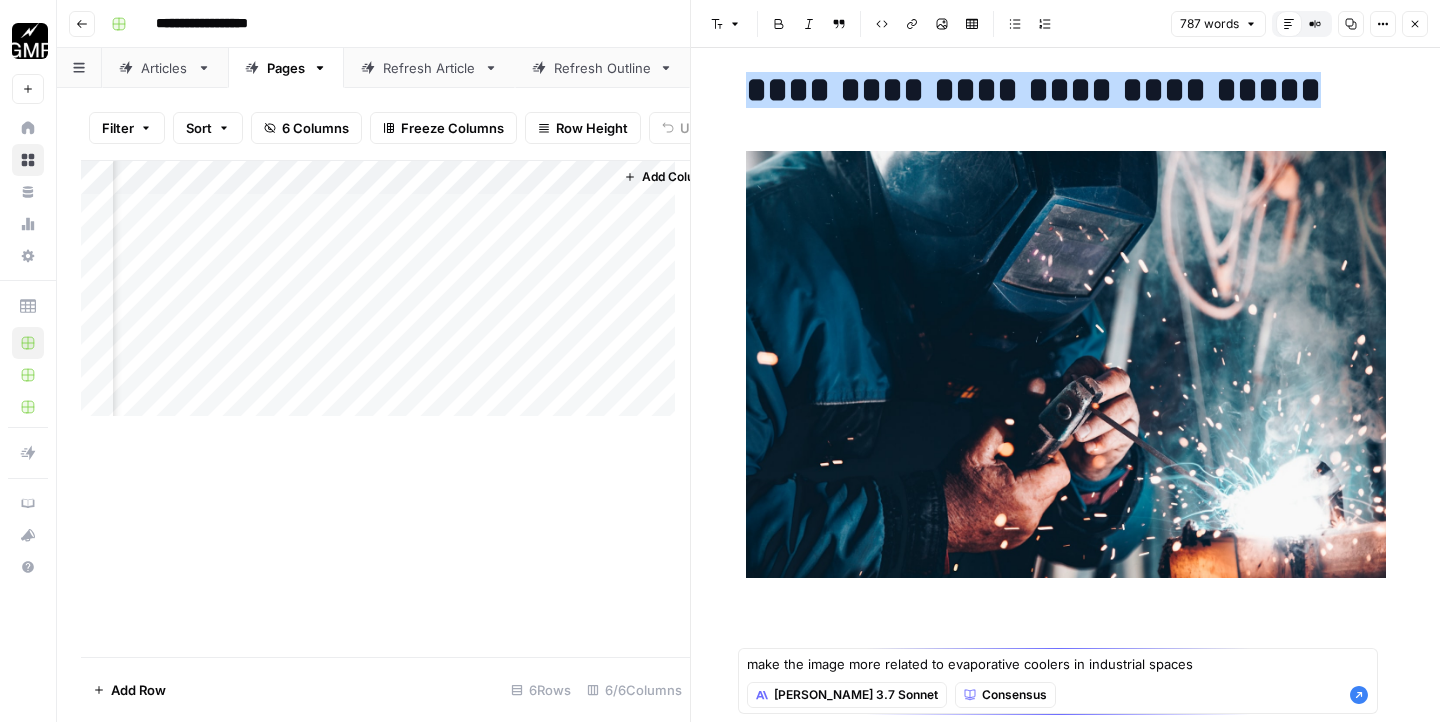 type on "make the image more related to evaporative coolers in industrial spaces" 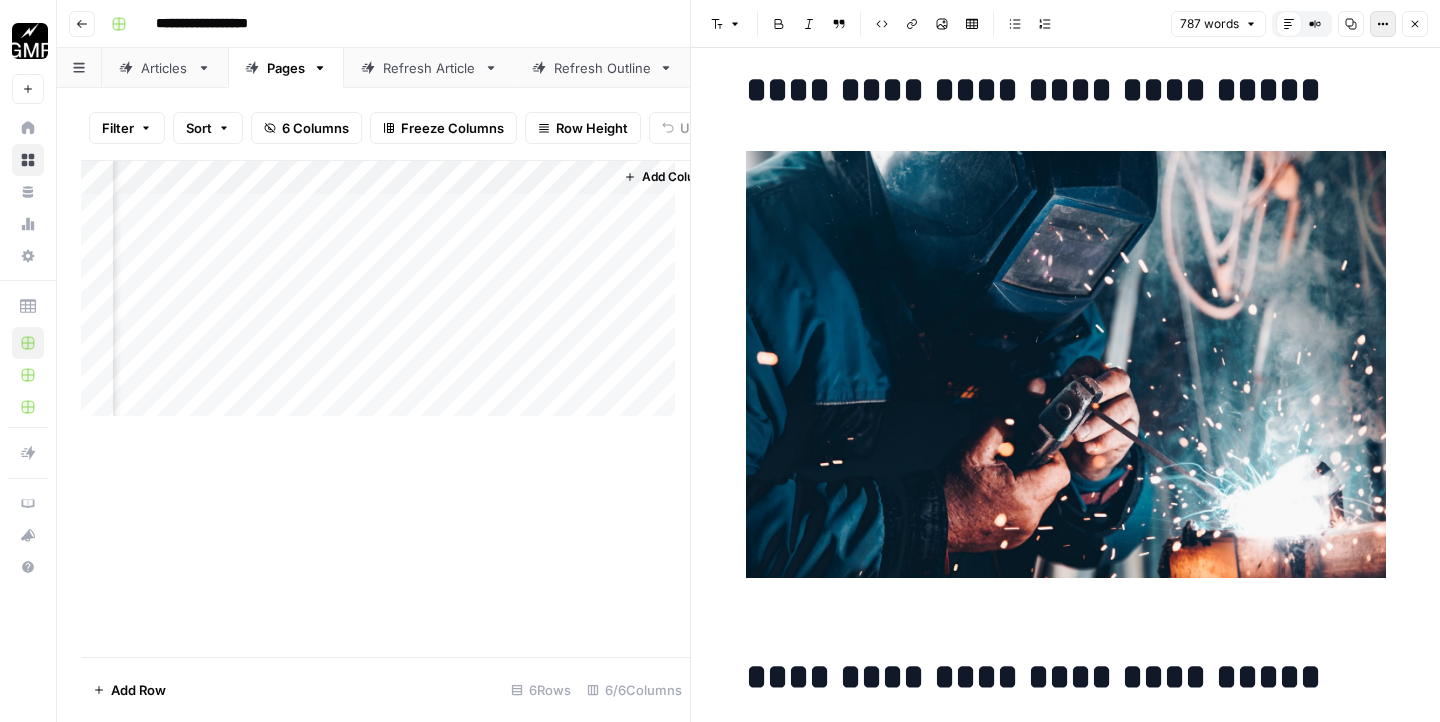 click 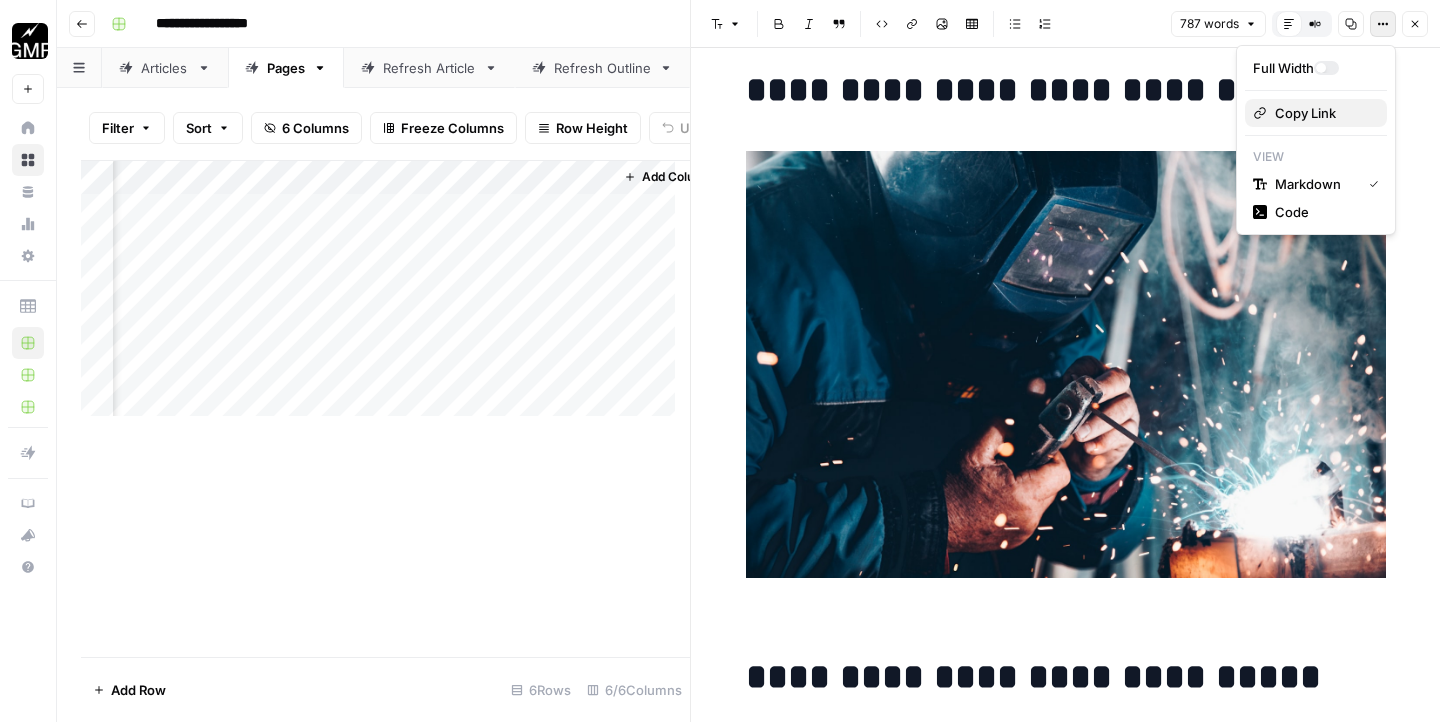 click on "Copy Link" at bounding box center [1305, 113] 